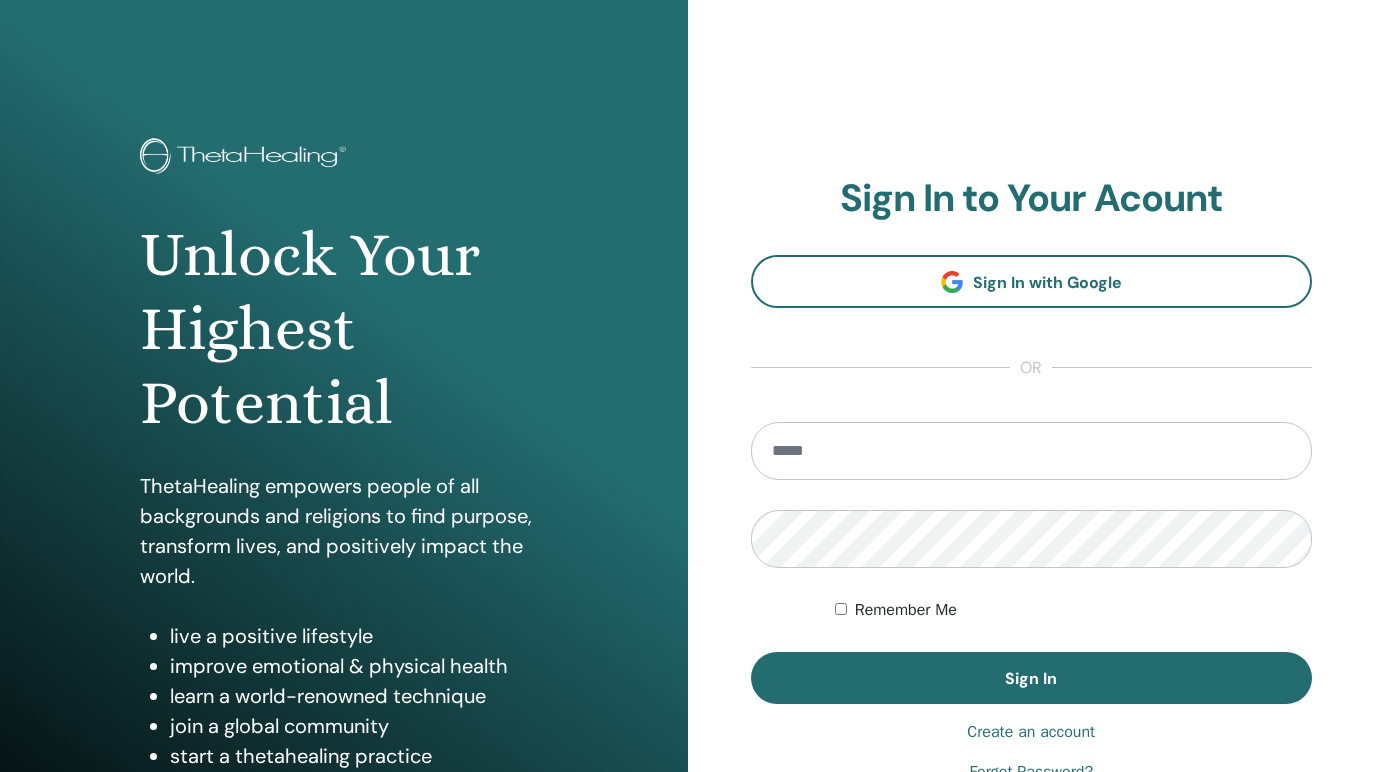scroll, scrollTop: 0, scrollLeft: 0, axis: both 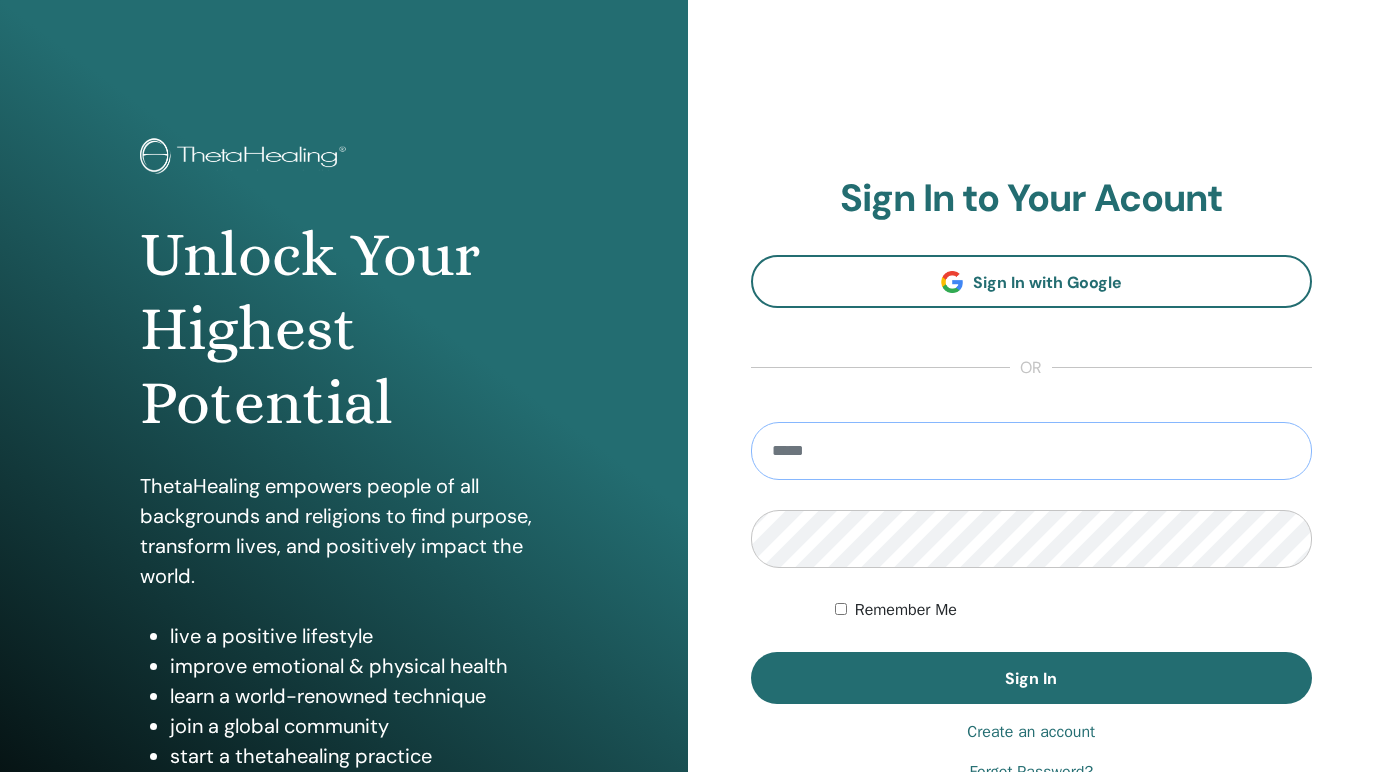 type on "**********" 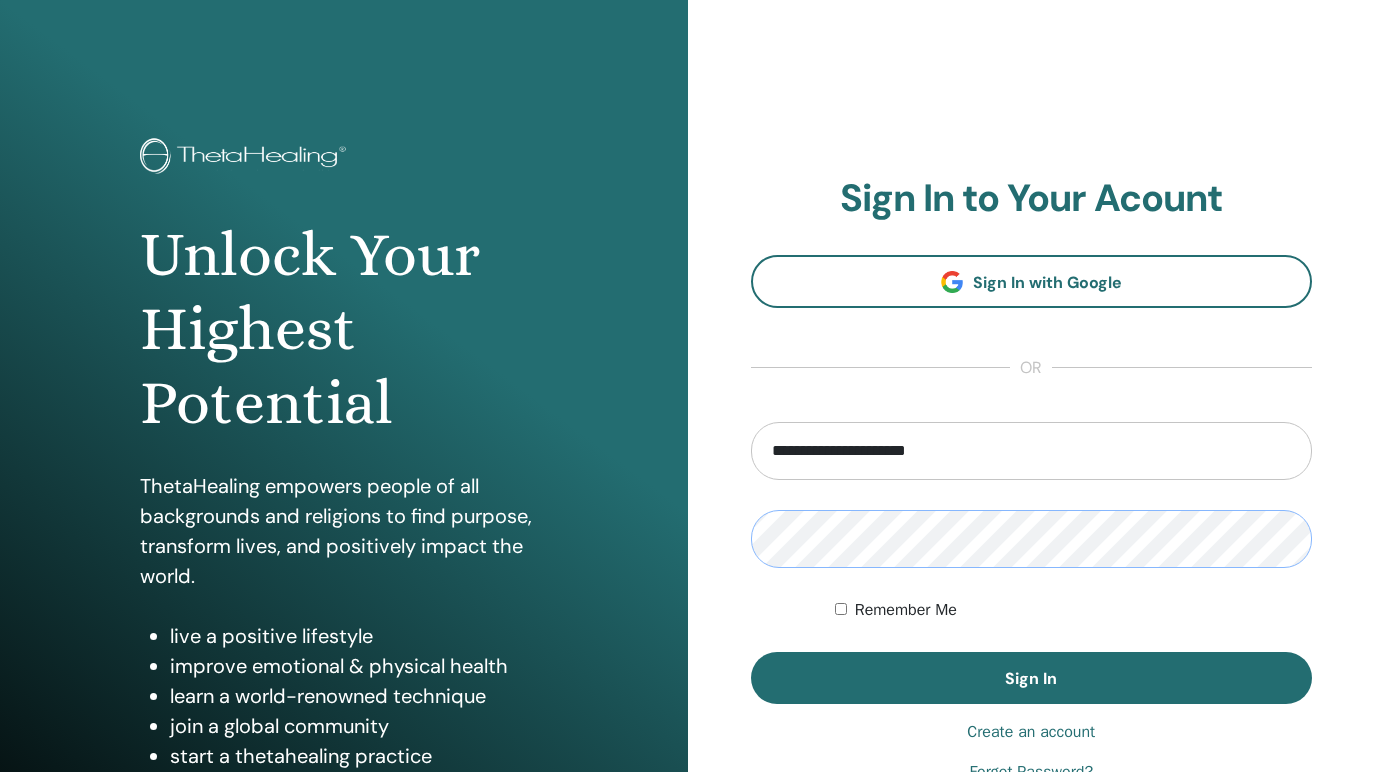 click on "Sign In" at bounding box center [1032, 678] 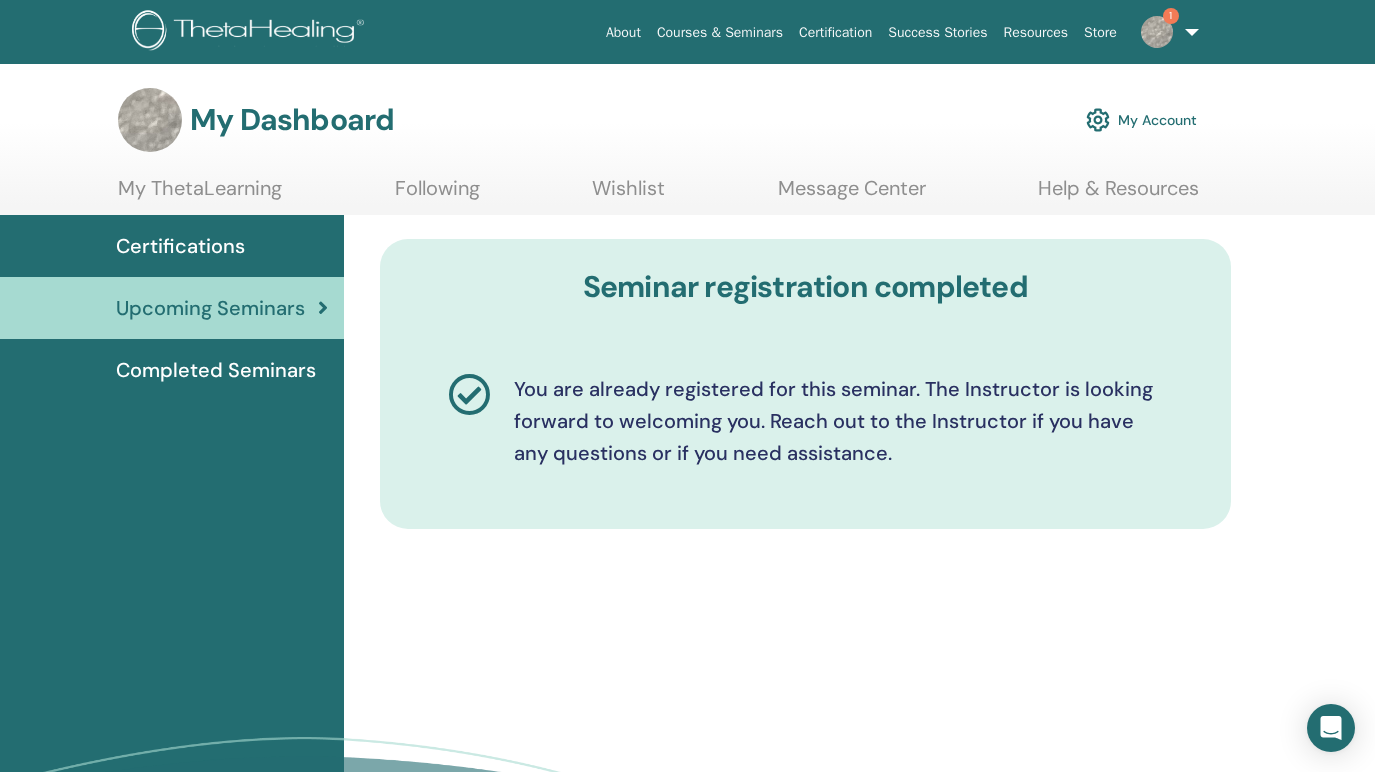 scroll, scrollTop: 0, scrollLeft: 0, axis: both 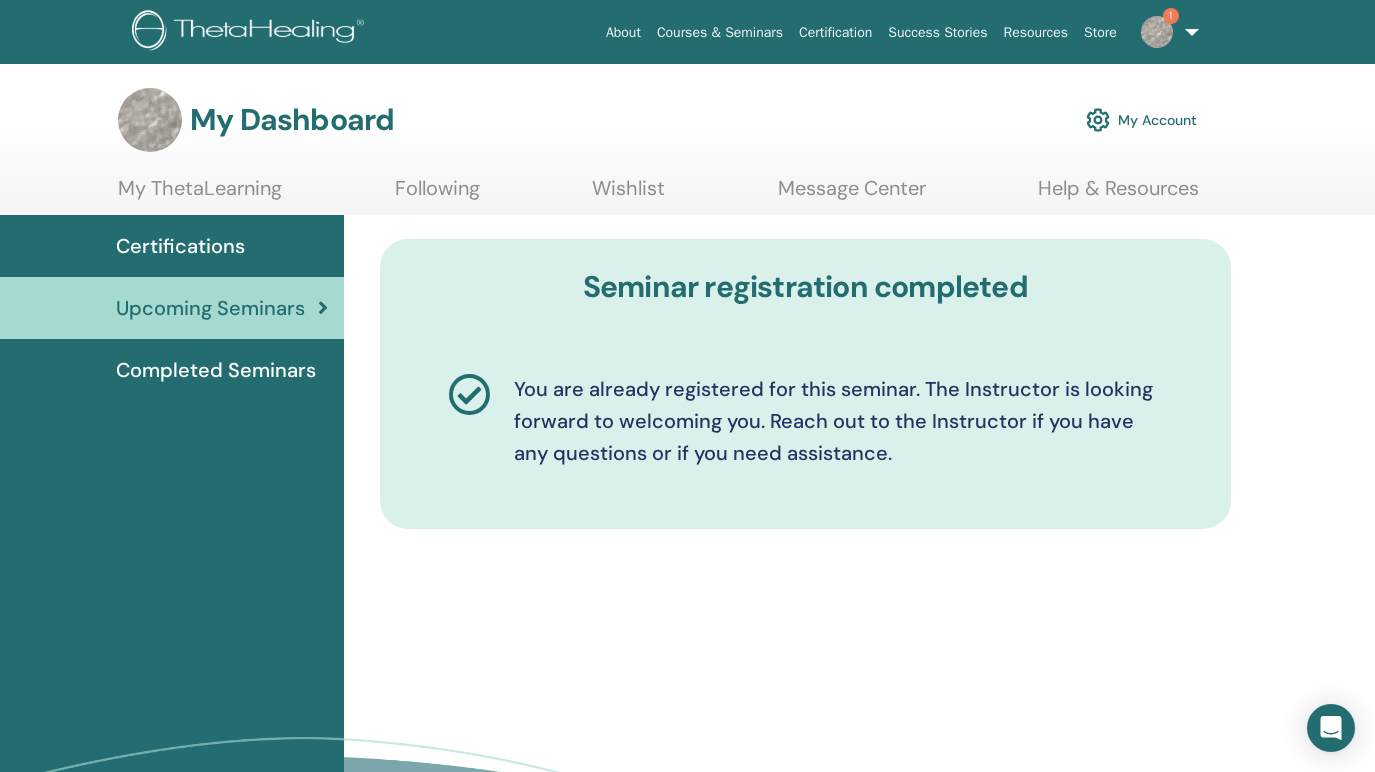 click on "Completed Seminars" at bounding box center (216, 370) 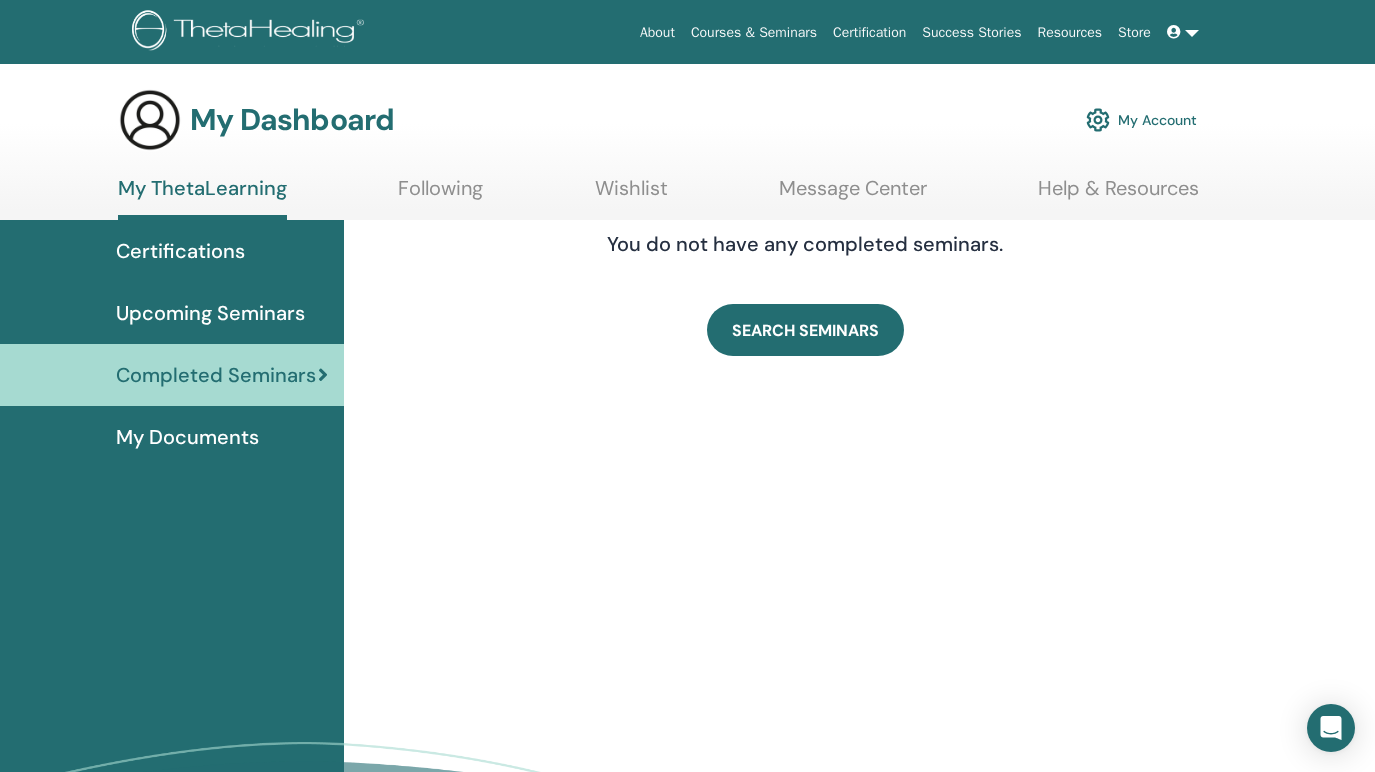 scroll, scrollTop: 0, scrollLeft: 0, axis: both 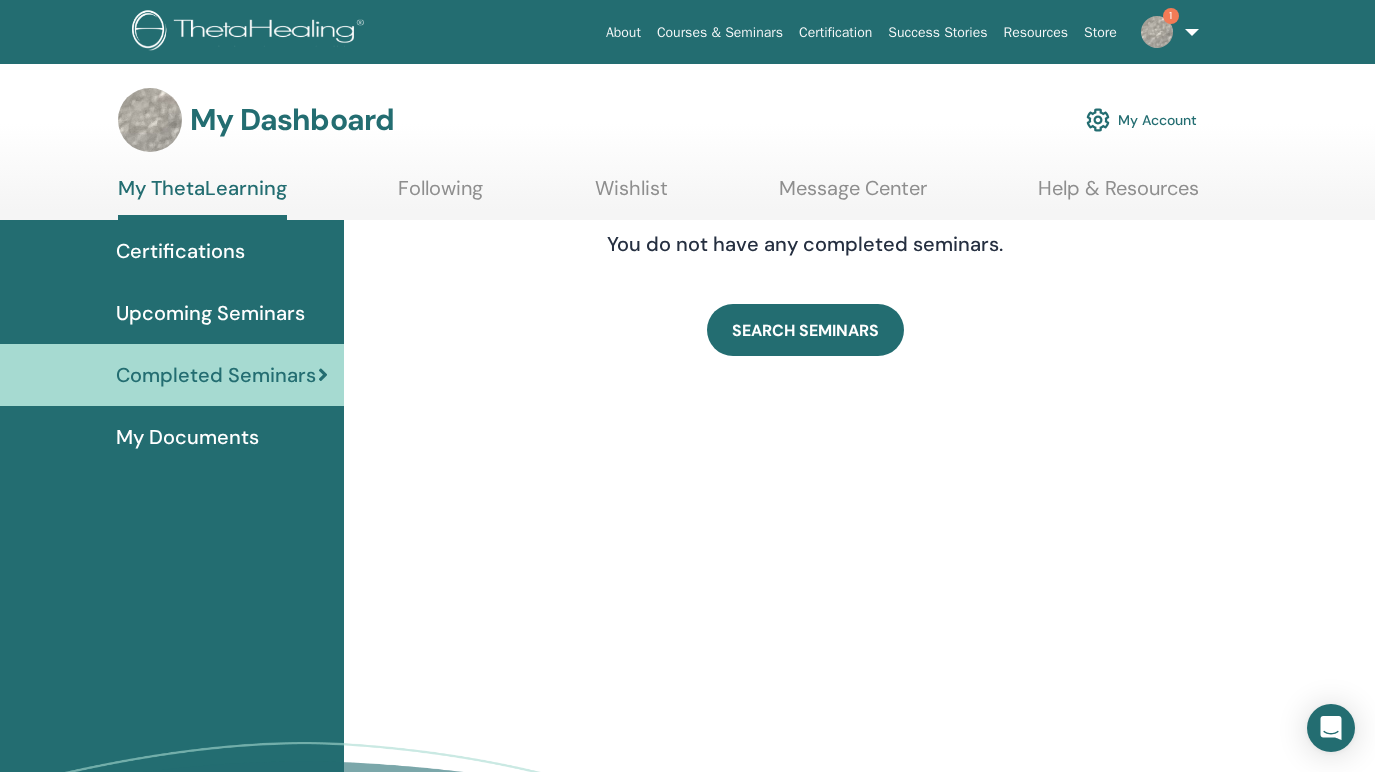 click on "Following" at bounding box center [440, 195] 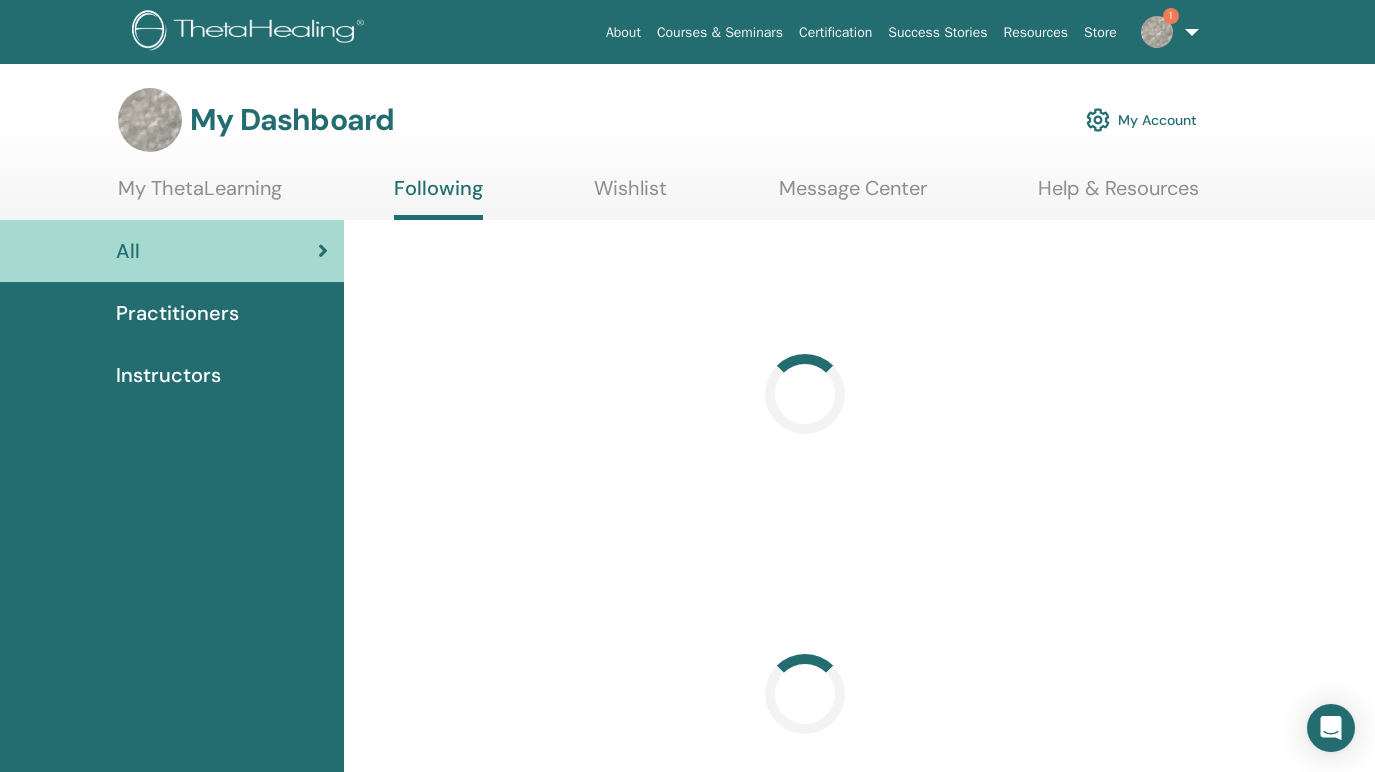 scroll, scrollTop: 0, scrollLeft: 0, axis: both 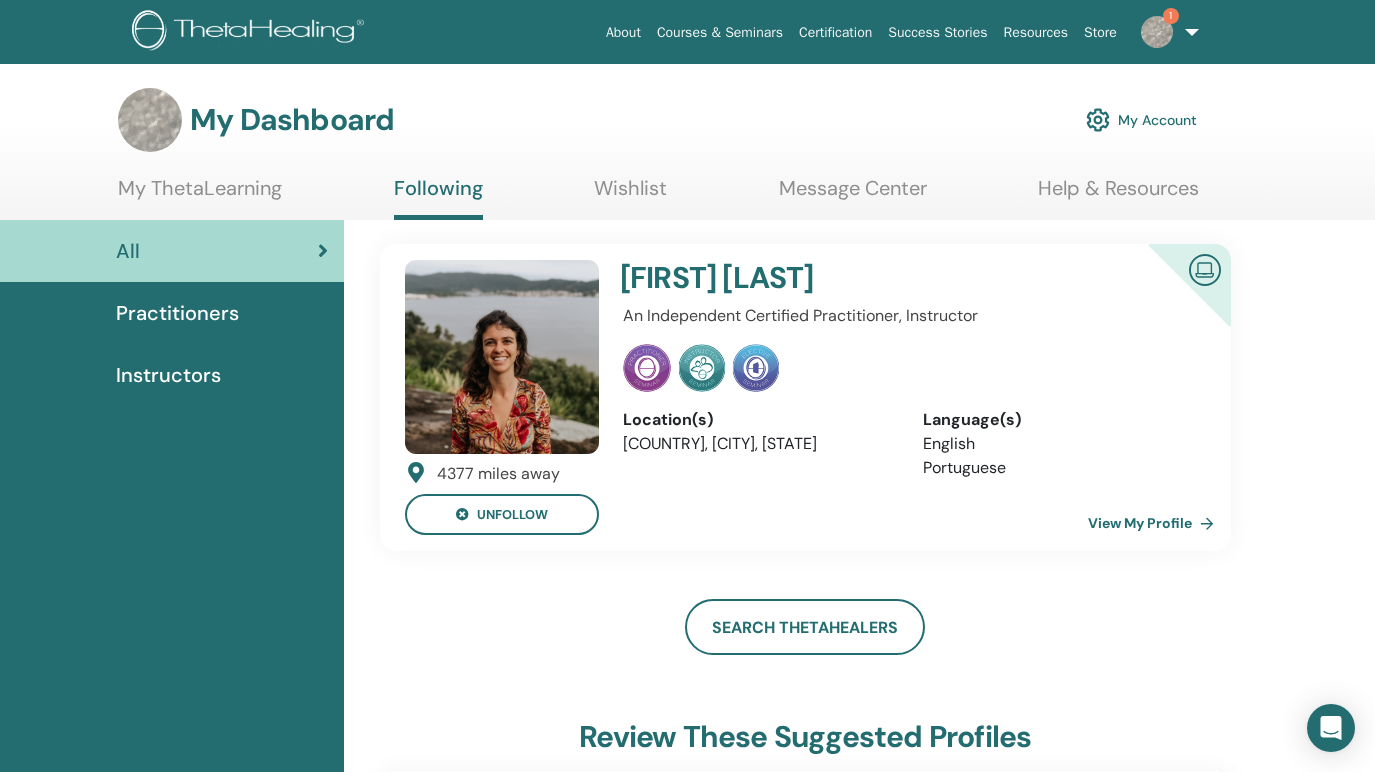 click on "Wishlist" at bounding box center (630, 195) 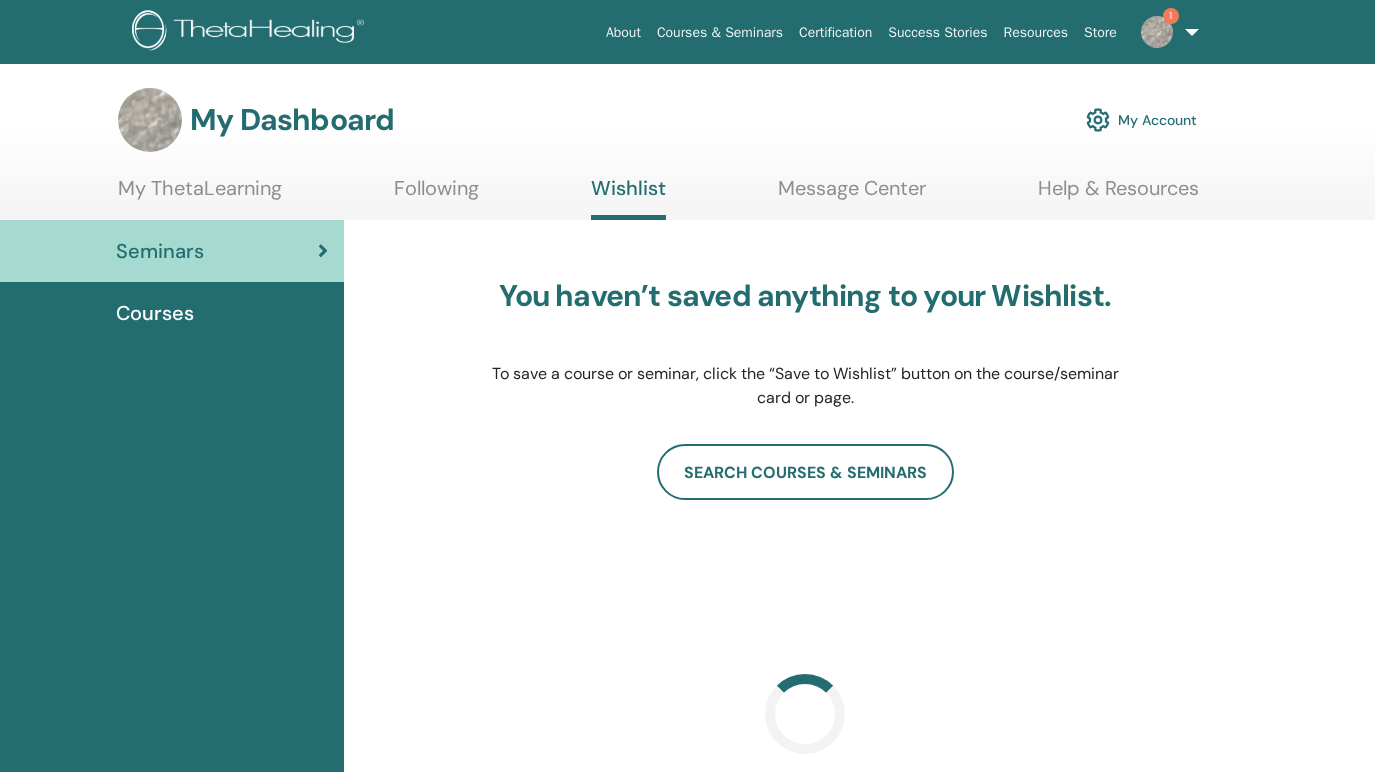 scroll, scrollTop: 0, scrollLeft: 0, axis: both 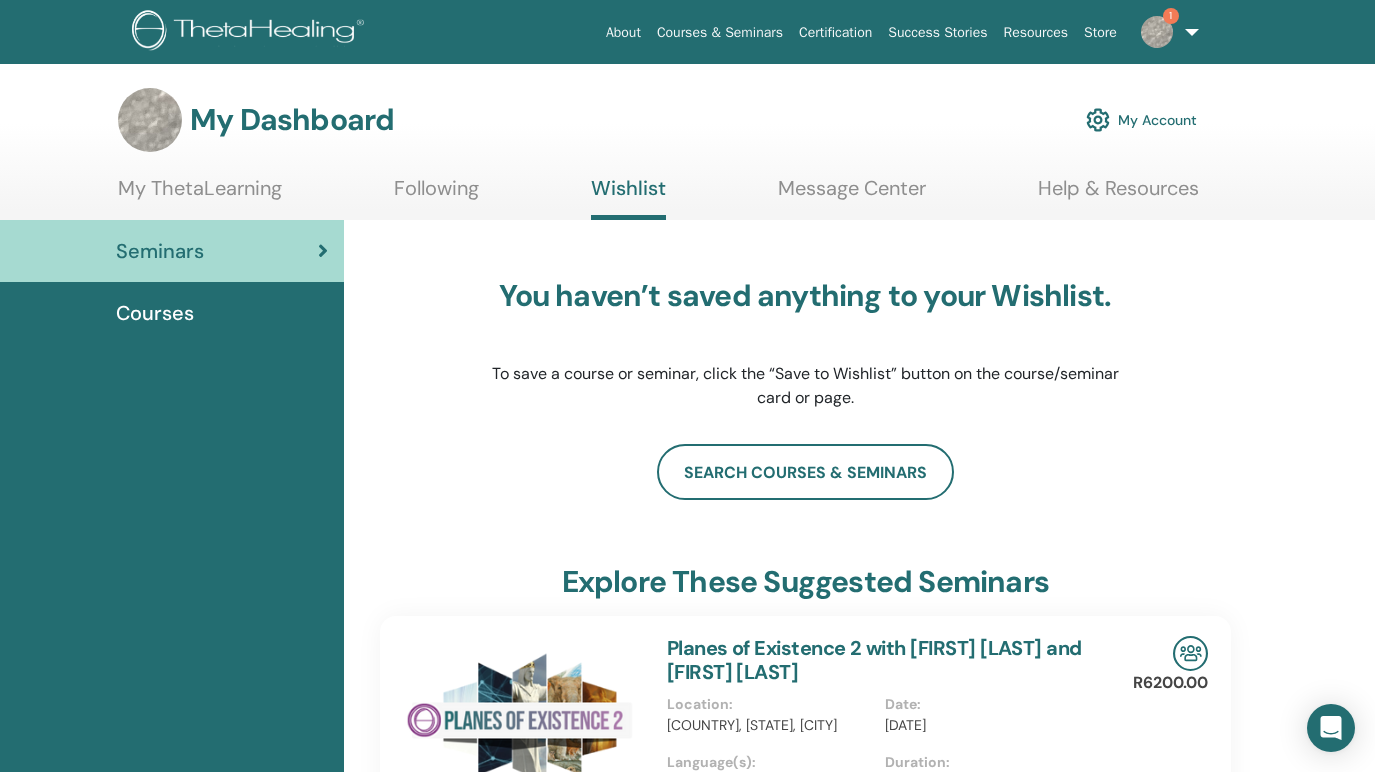 click on "Message Center" at bounding box center [852, 195] 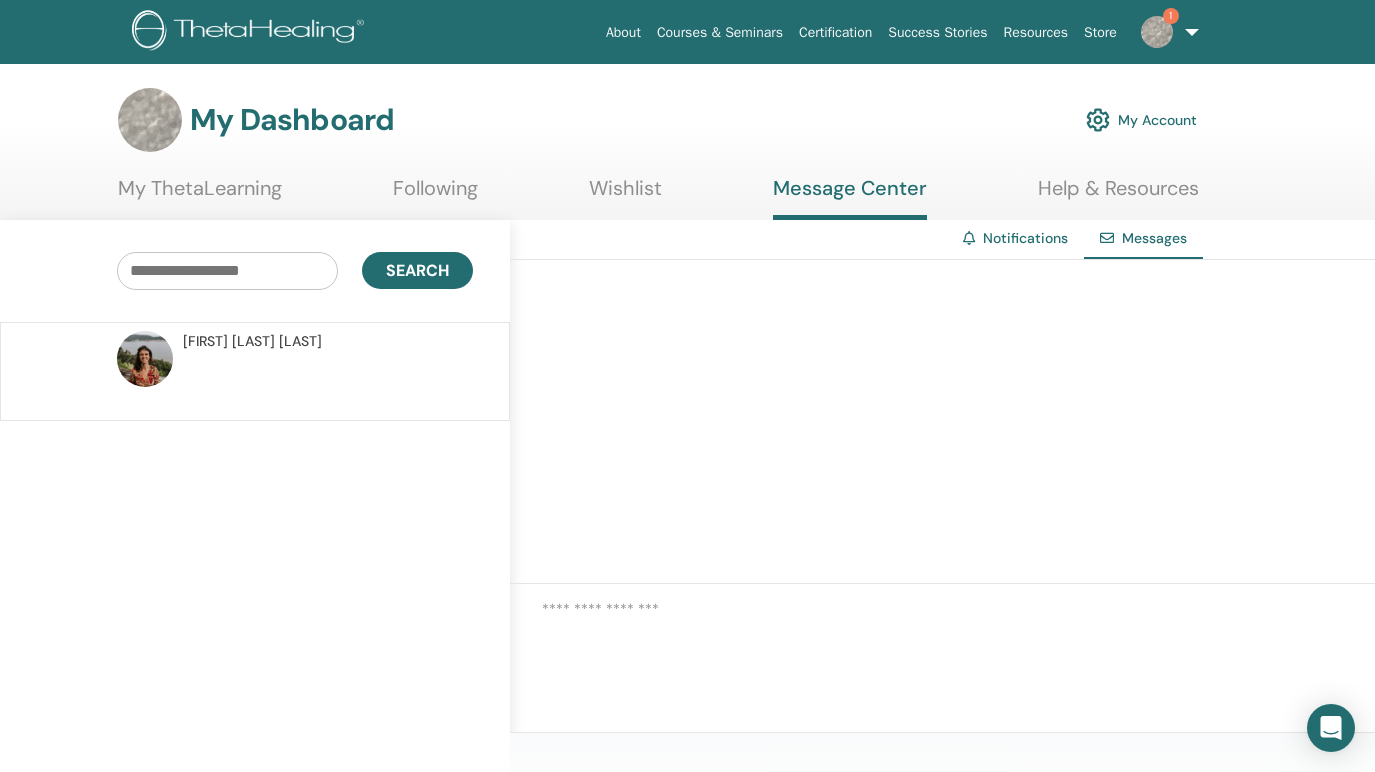 scroll, scrollTop: 0, scrollLeft: 0, axis: both 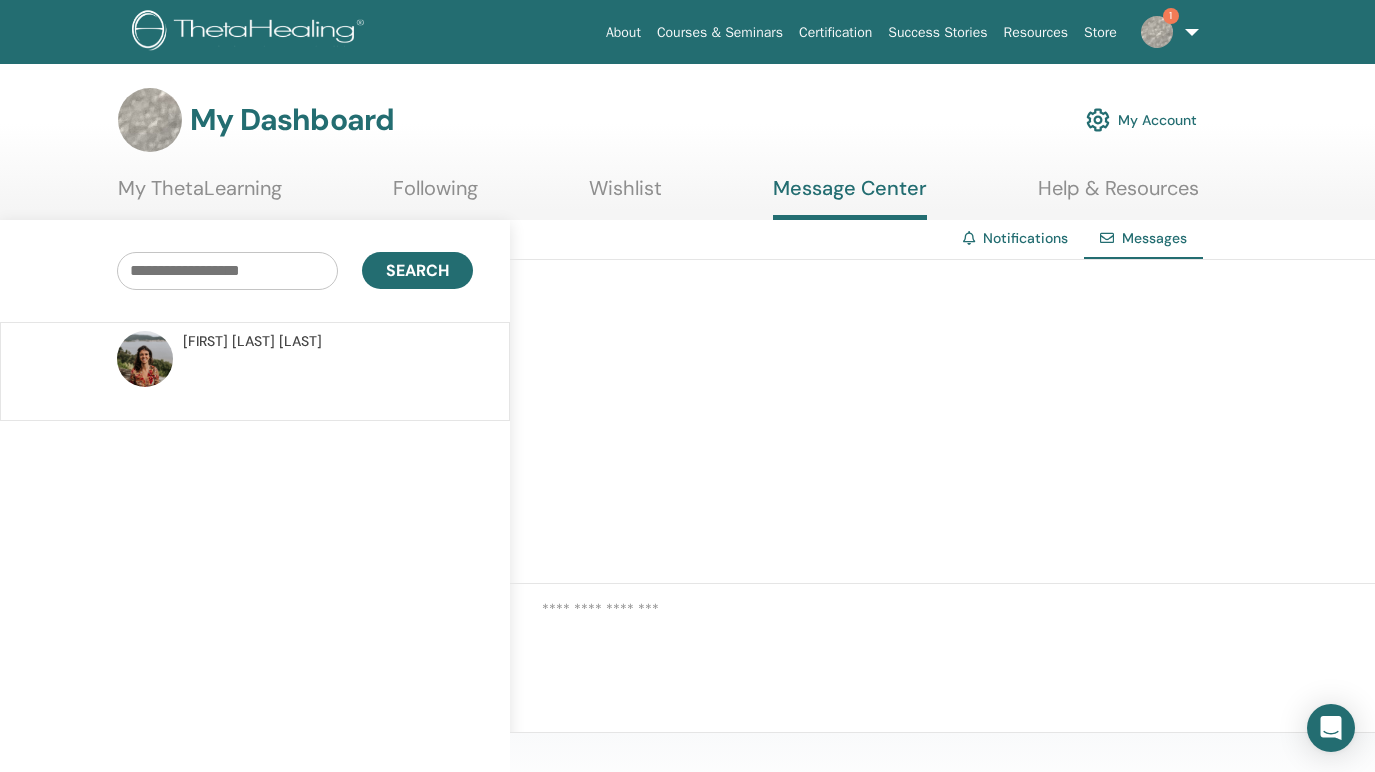 click on "1" at bounding box center (1171, 16) 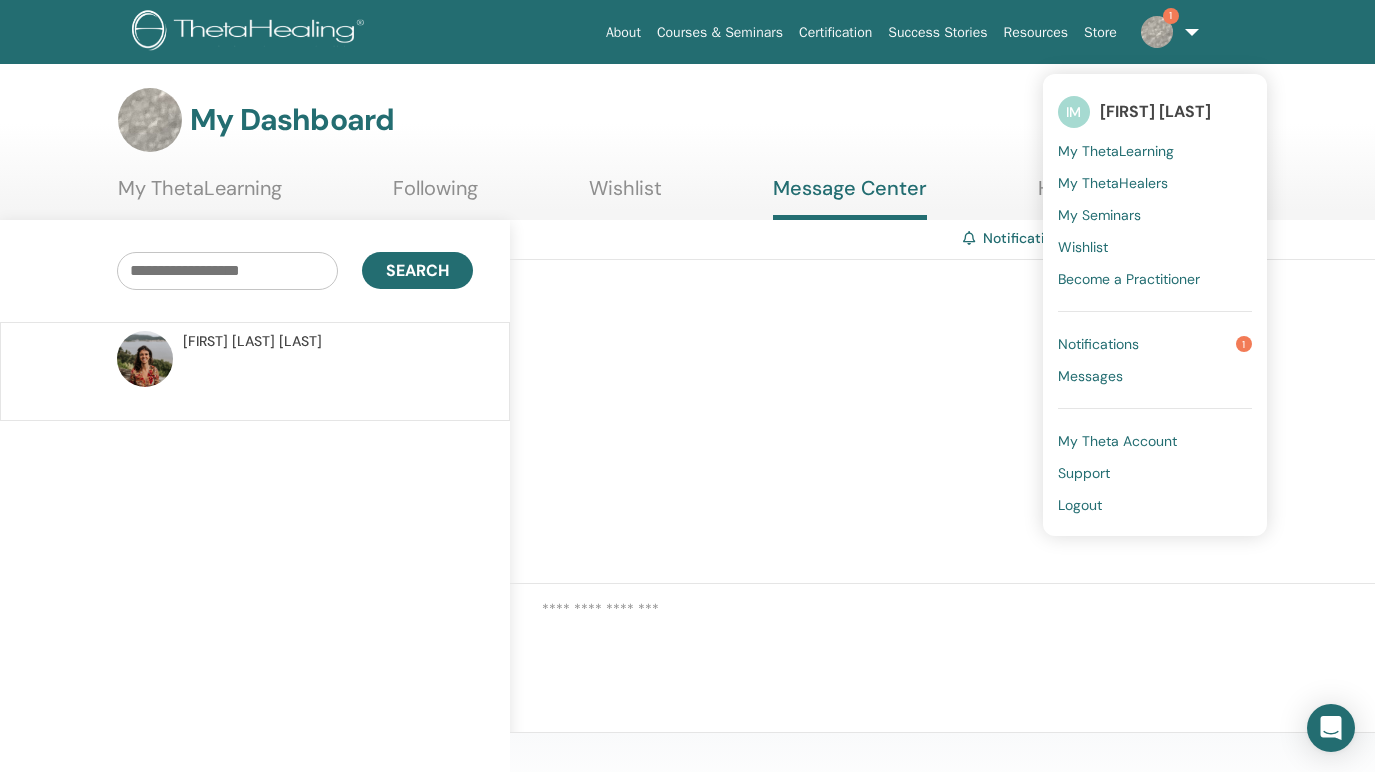 click on "My Theta Account" at bounding box center [1117, 441] 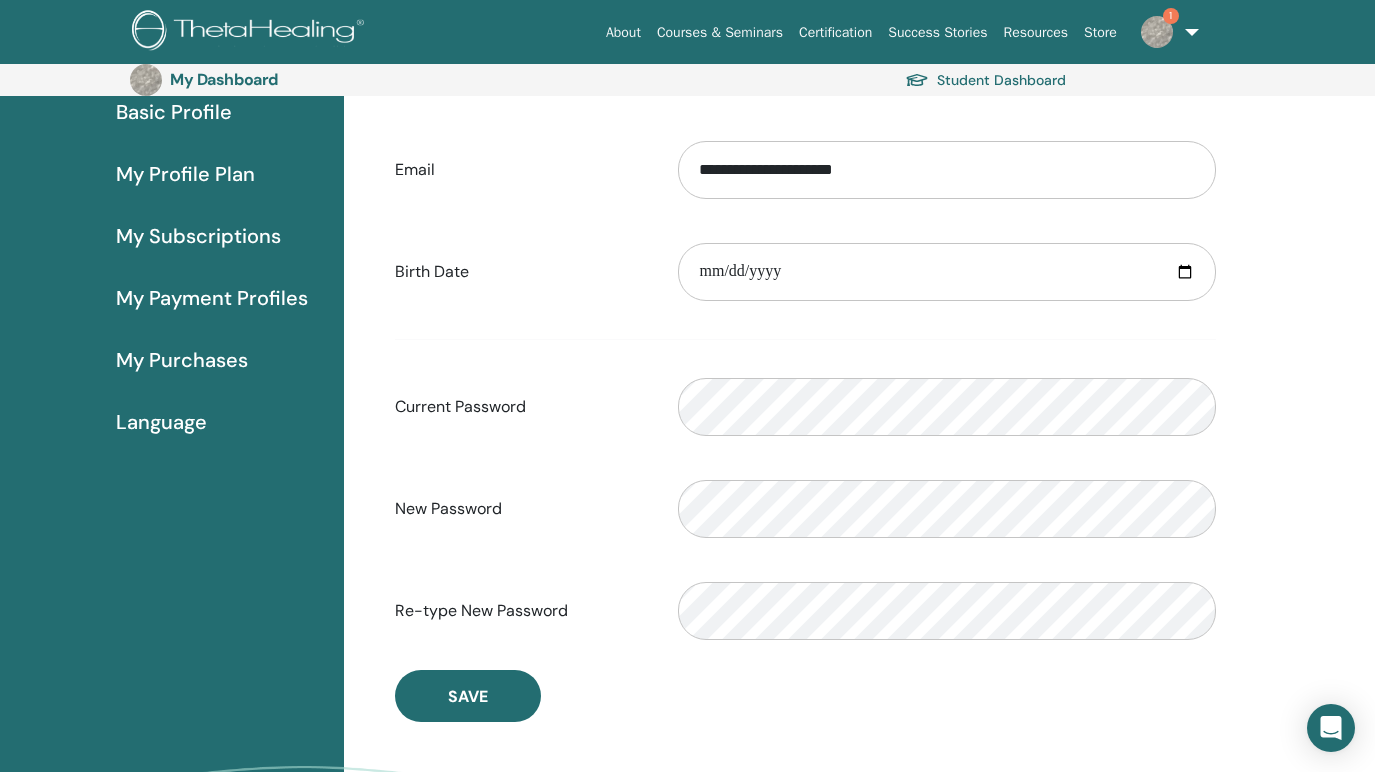 scroll, scrollTop: 189, scrollLeft: 0, axis: vertical 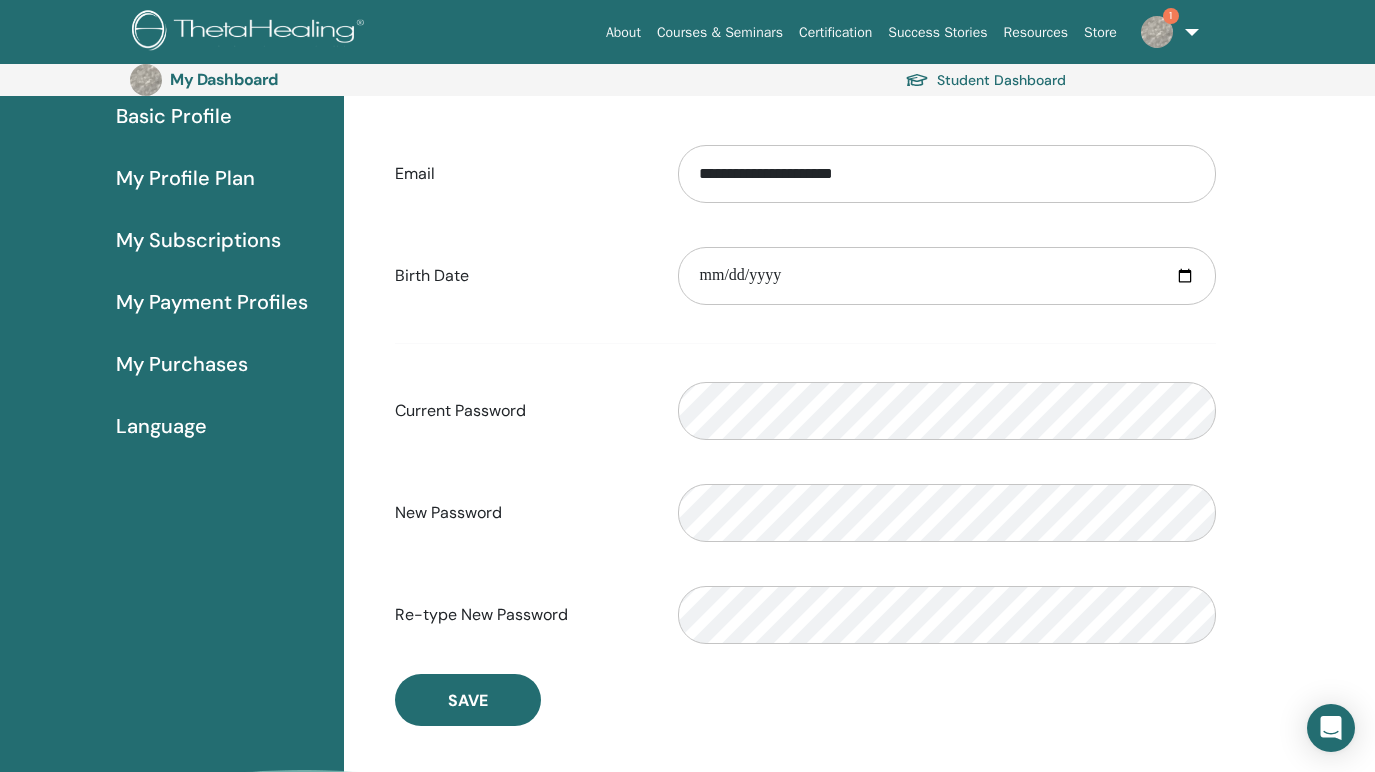 click on "Basic Profile" at bounding box center [174, 116] 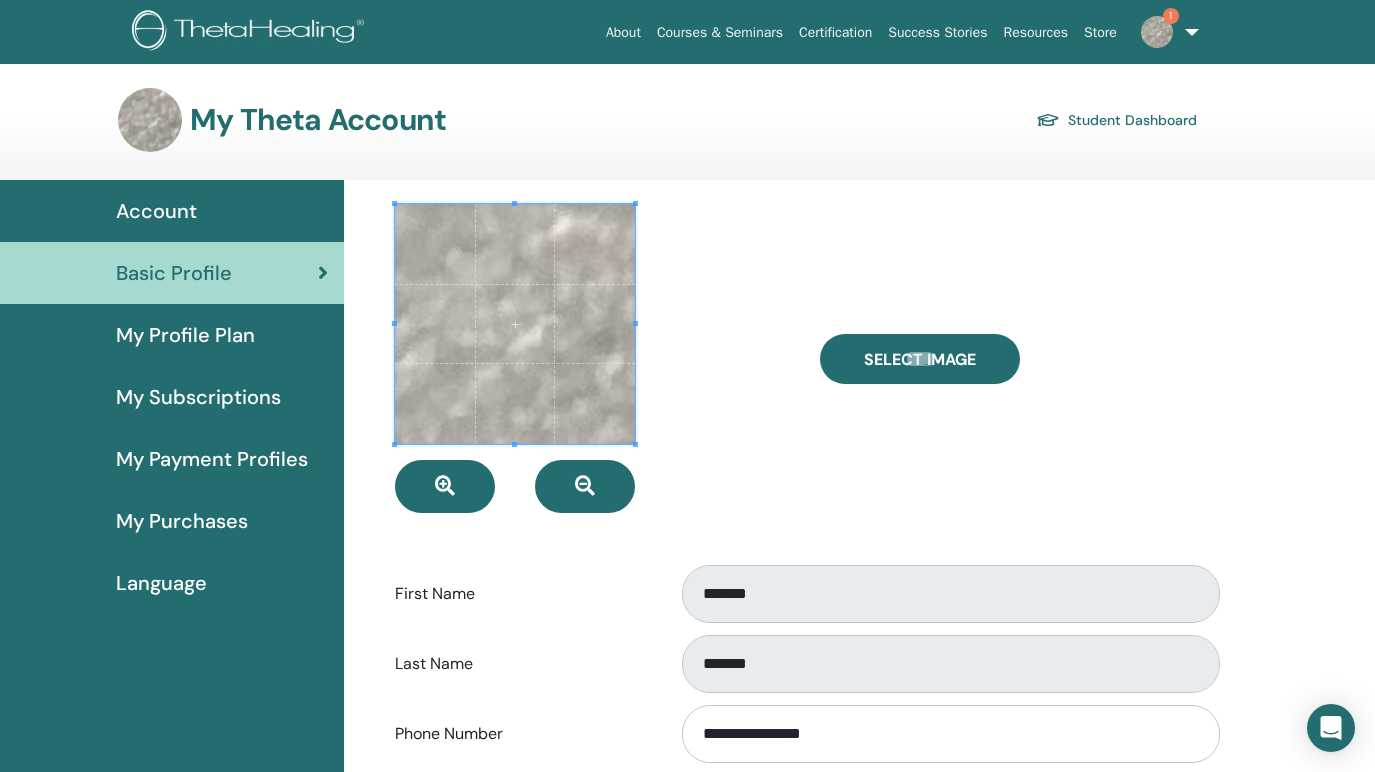 scroll, scrollTop: 0, scrollLeft: 0, axis: both 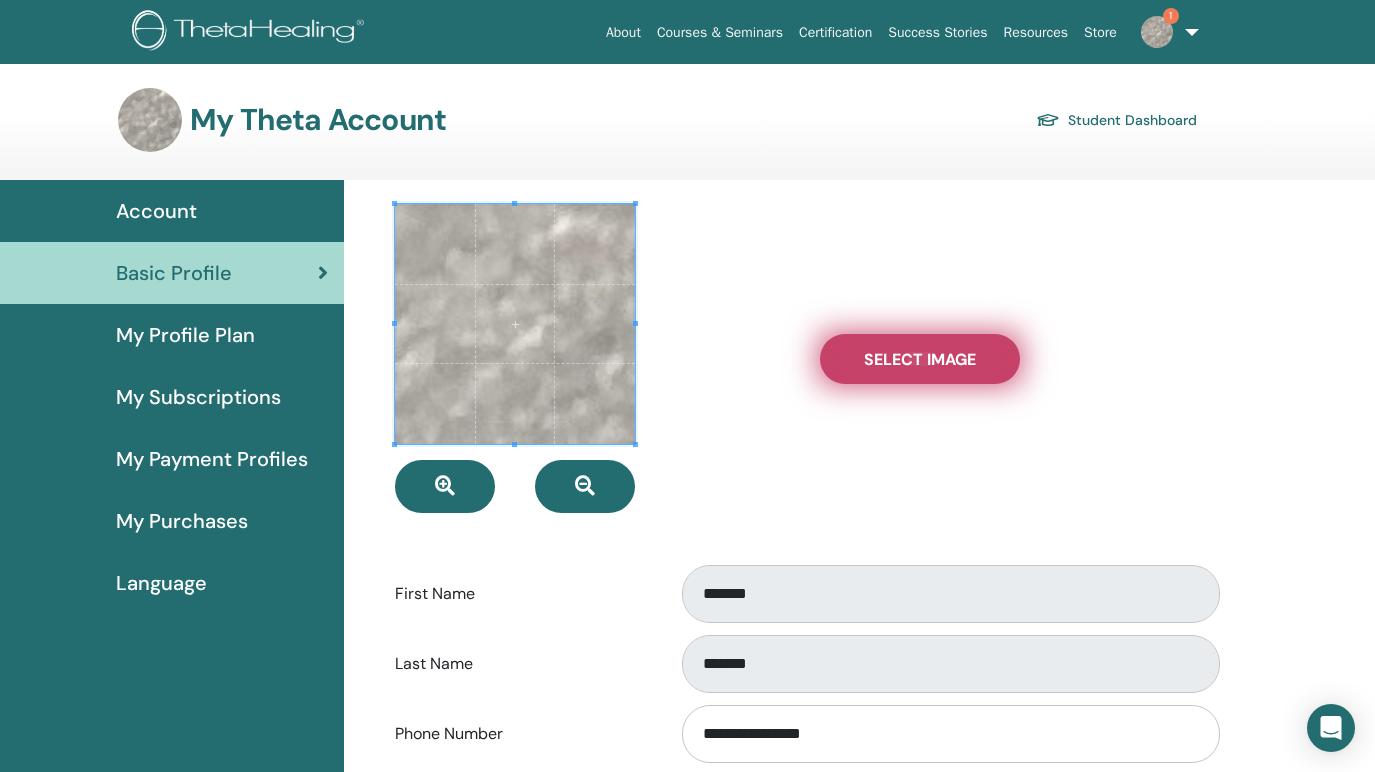 click on "Select Image" at bounding box center (920, 359) 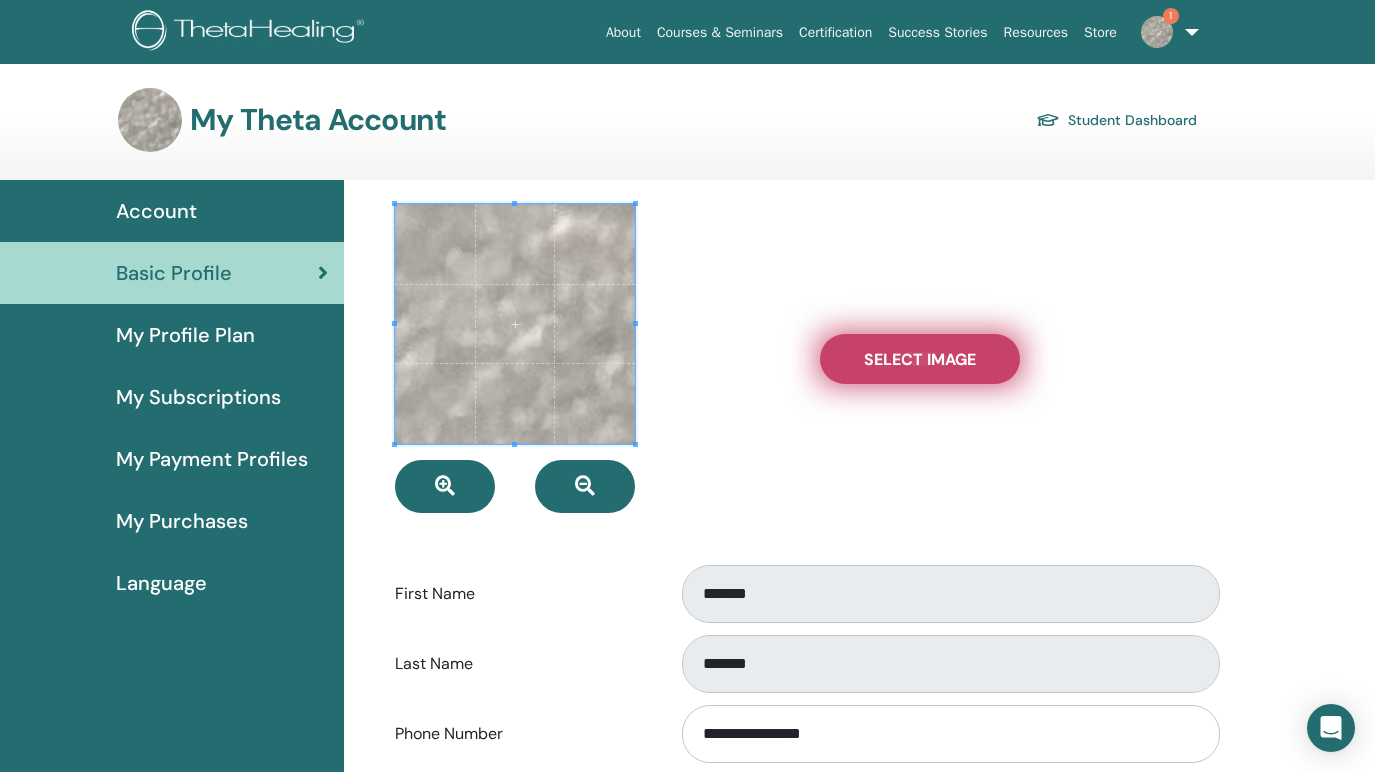 type on "**********" 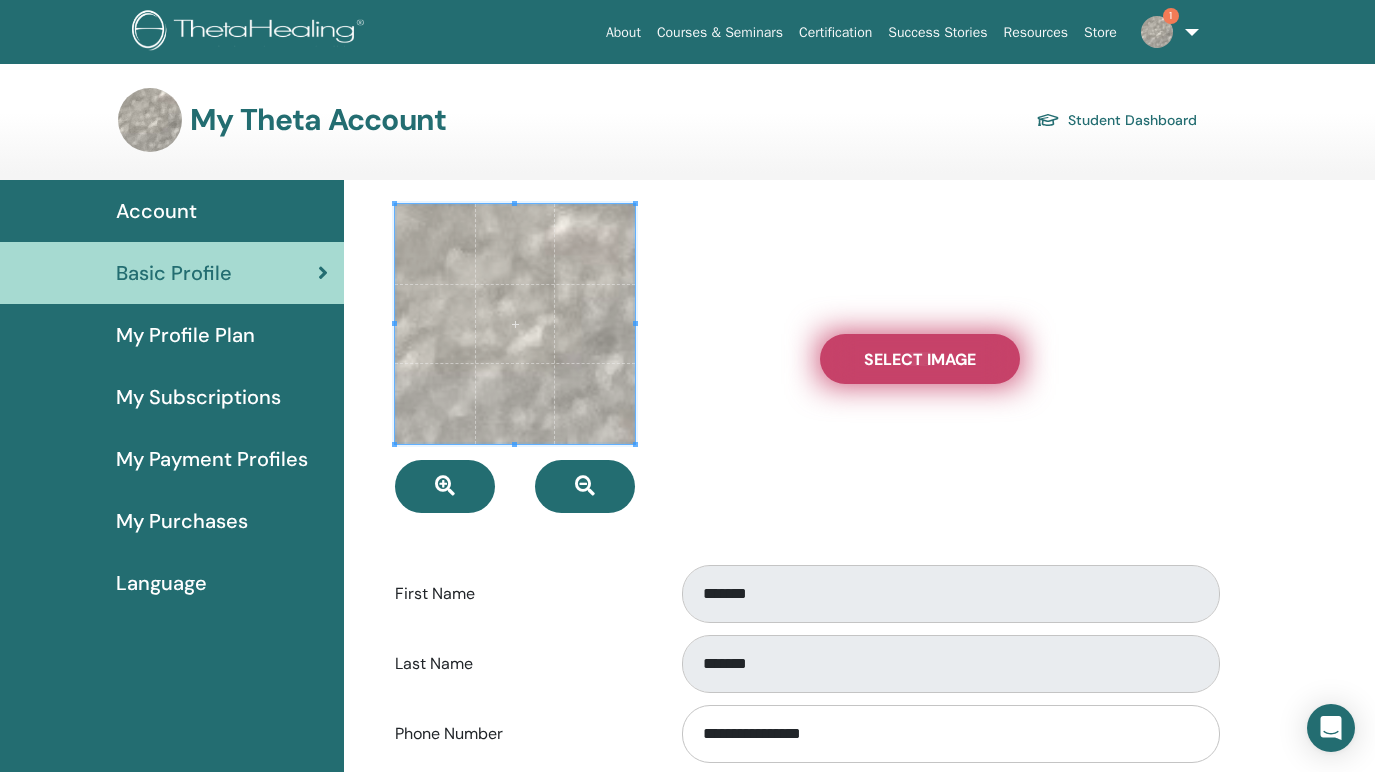 type 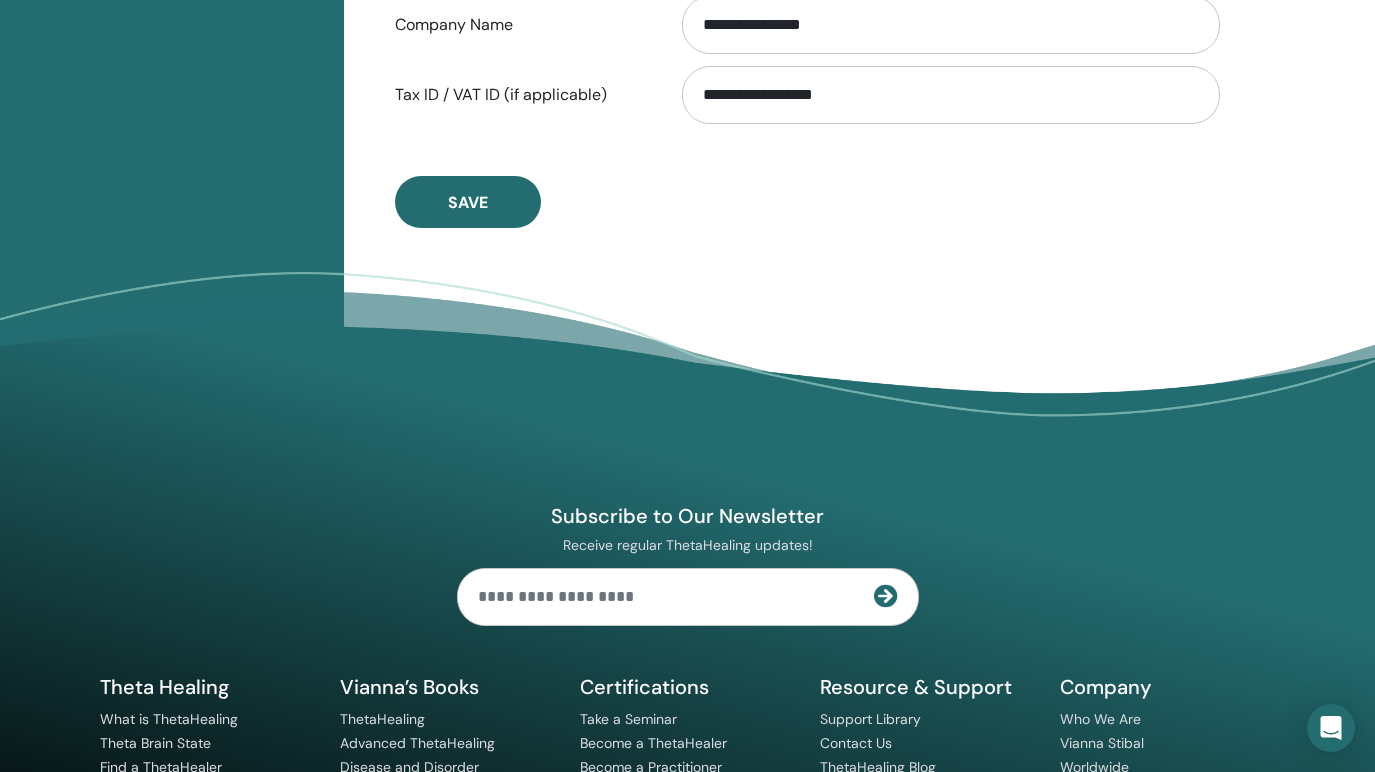 scroll, scrollTop: 1147, scrollLeft: 0, axis: vertical 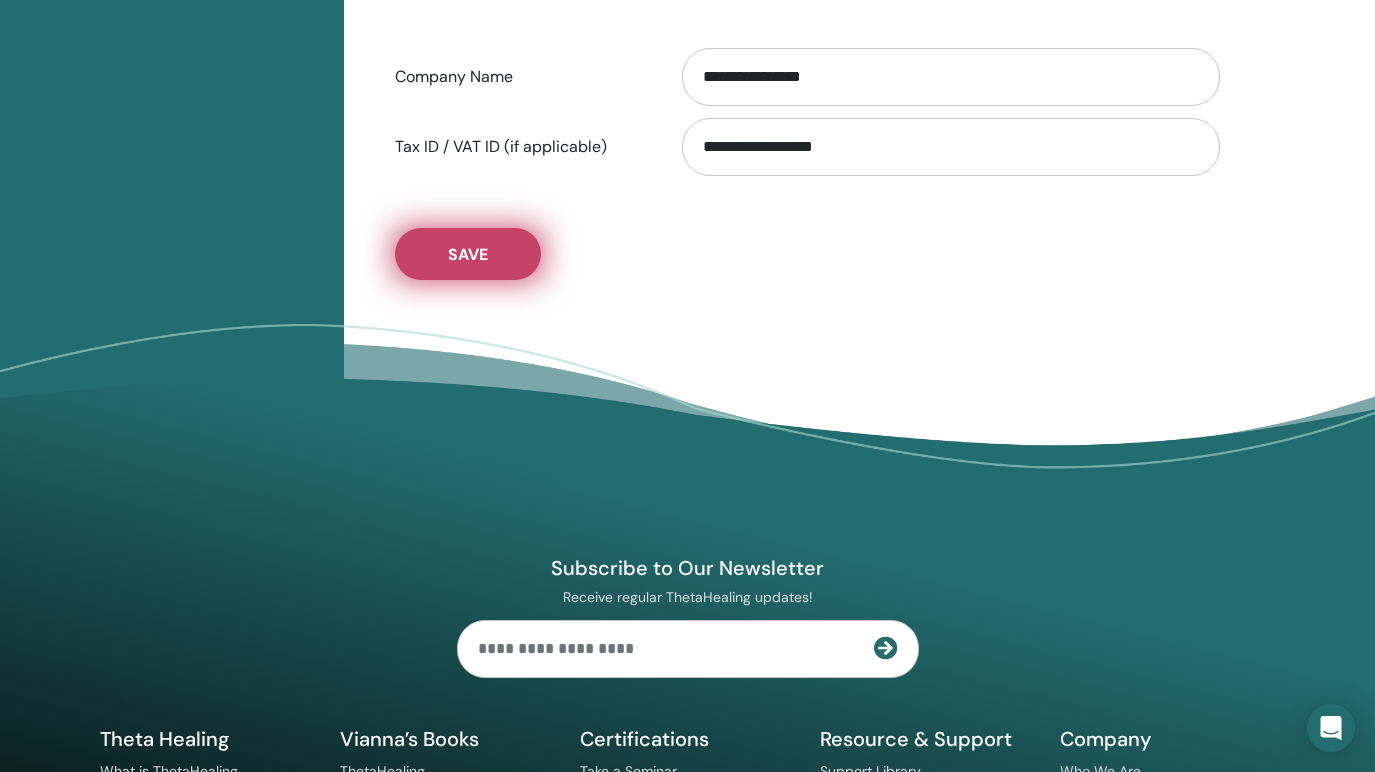 click on "Save" at bounding box center (468, 254) 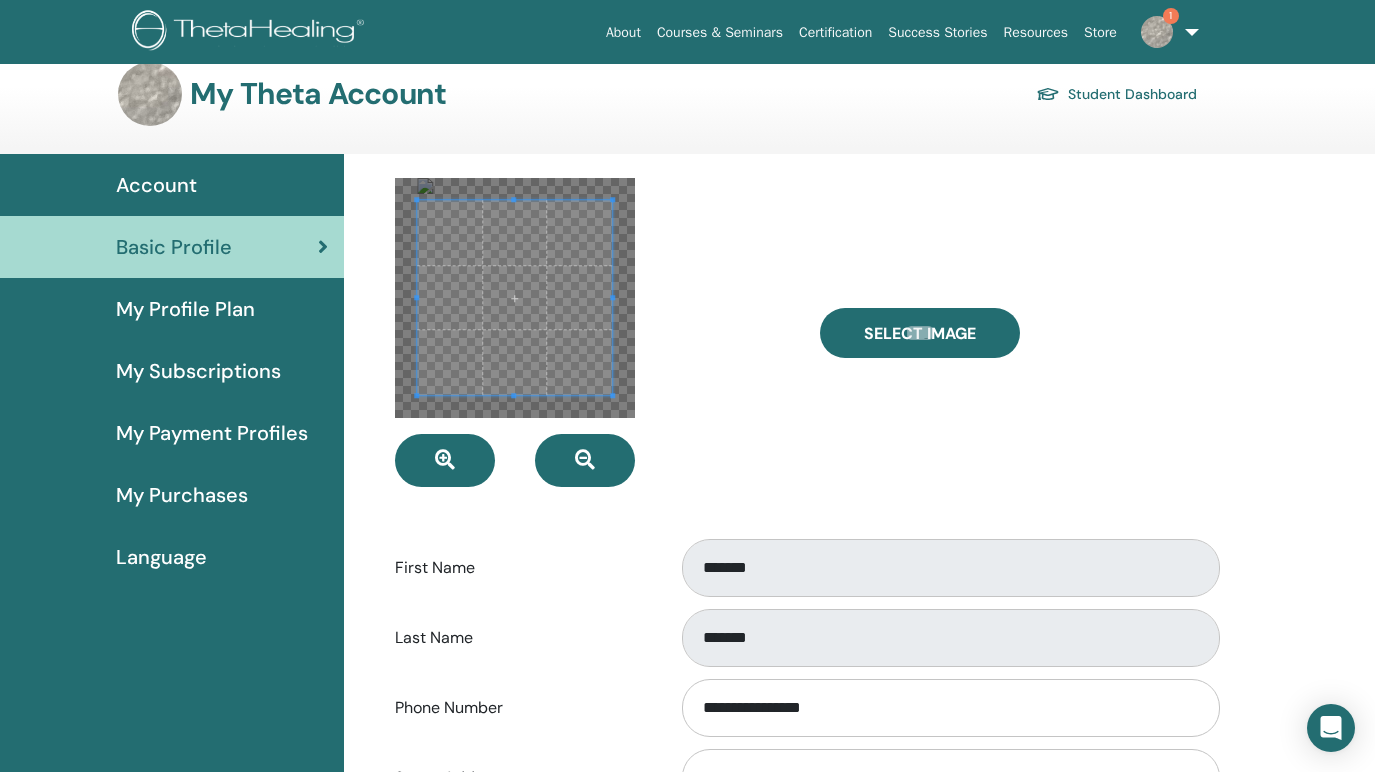 scroll, scrollTop: 17, scrollLeft: 0, axis: vertical 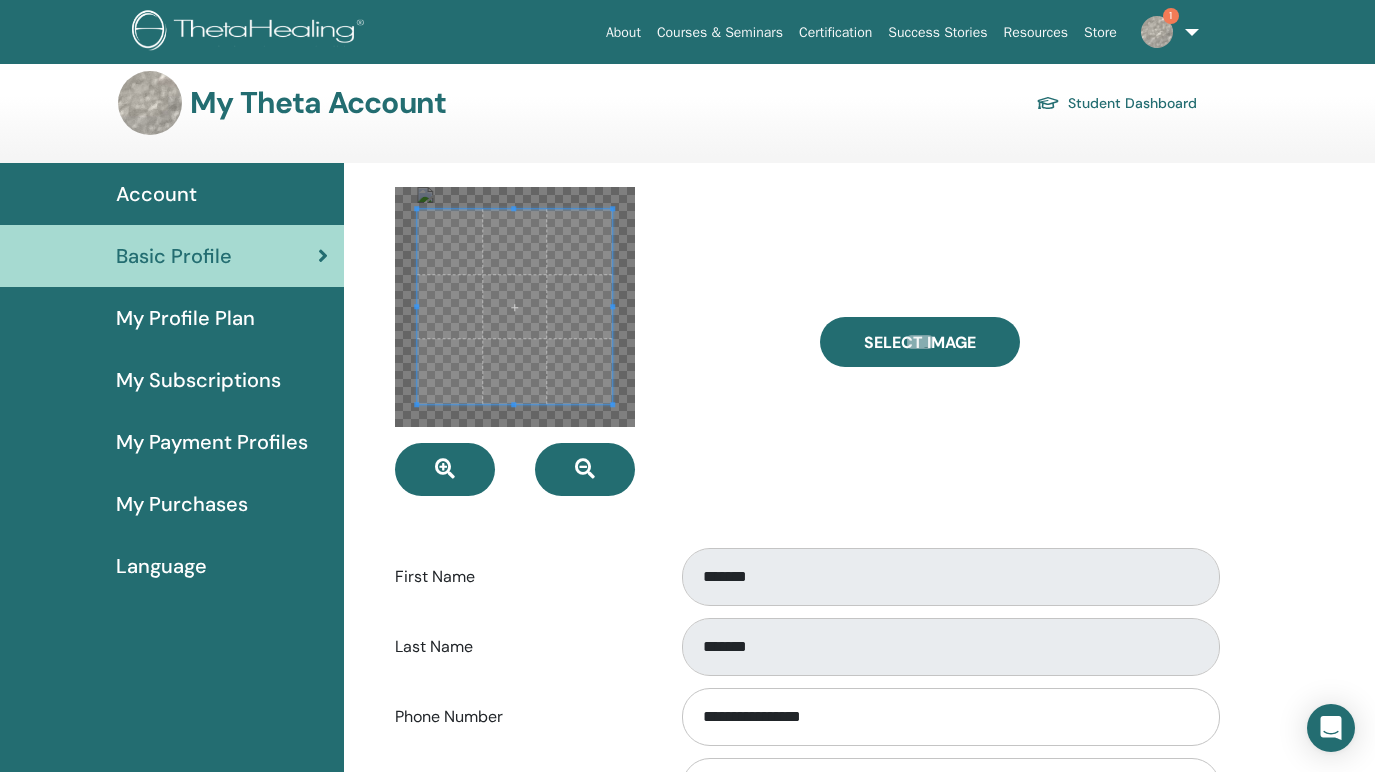 click at bounding box center (1157, 32) 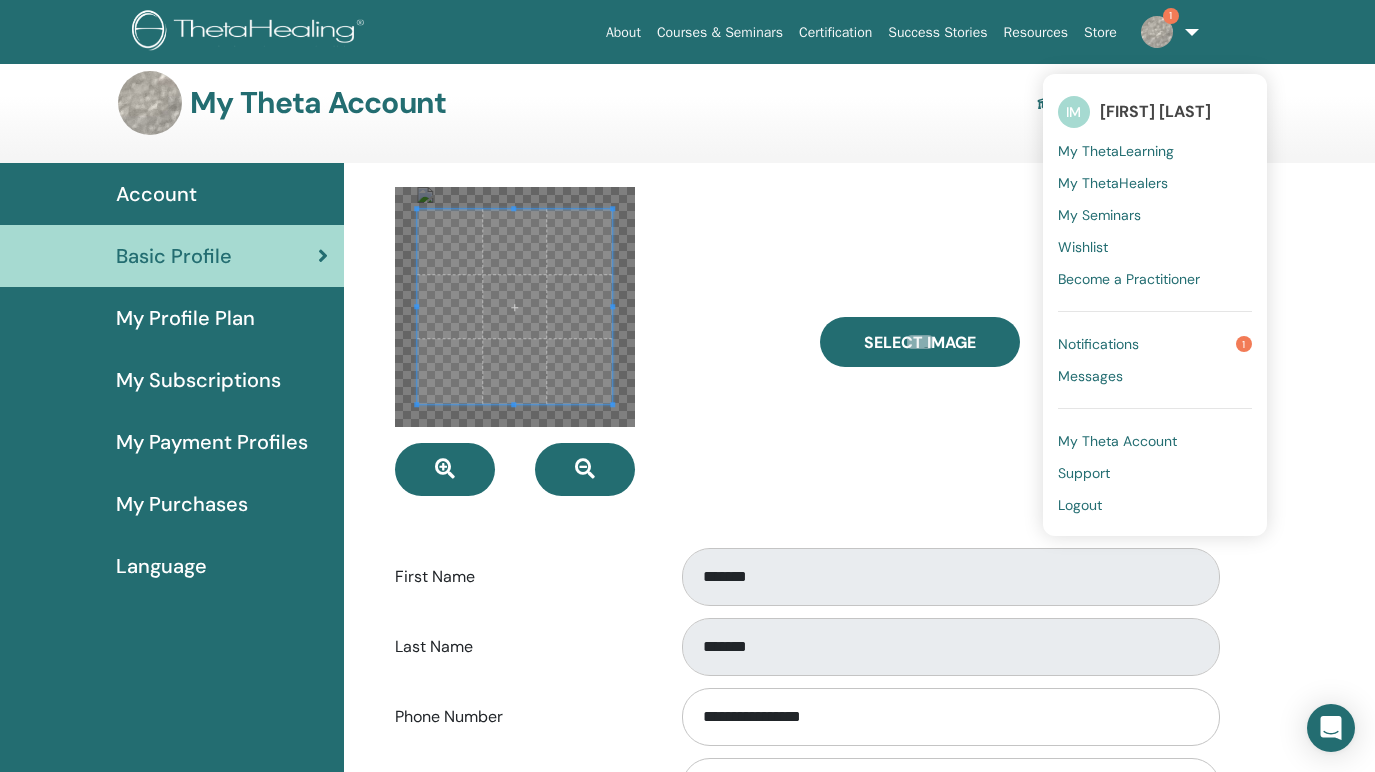 click on "My Theta Account" at bounding box center (1117, 441) 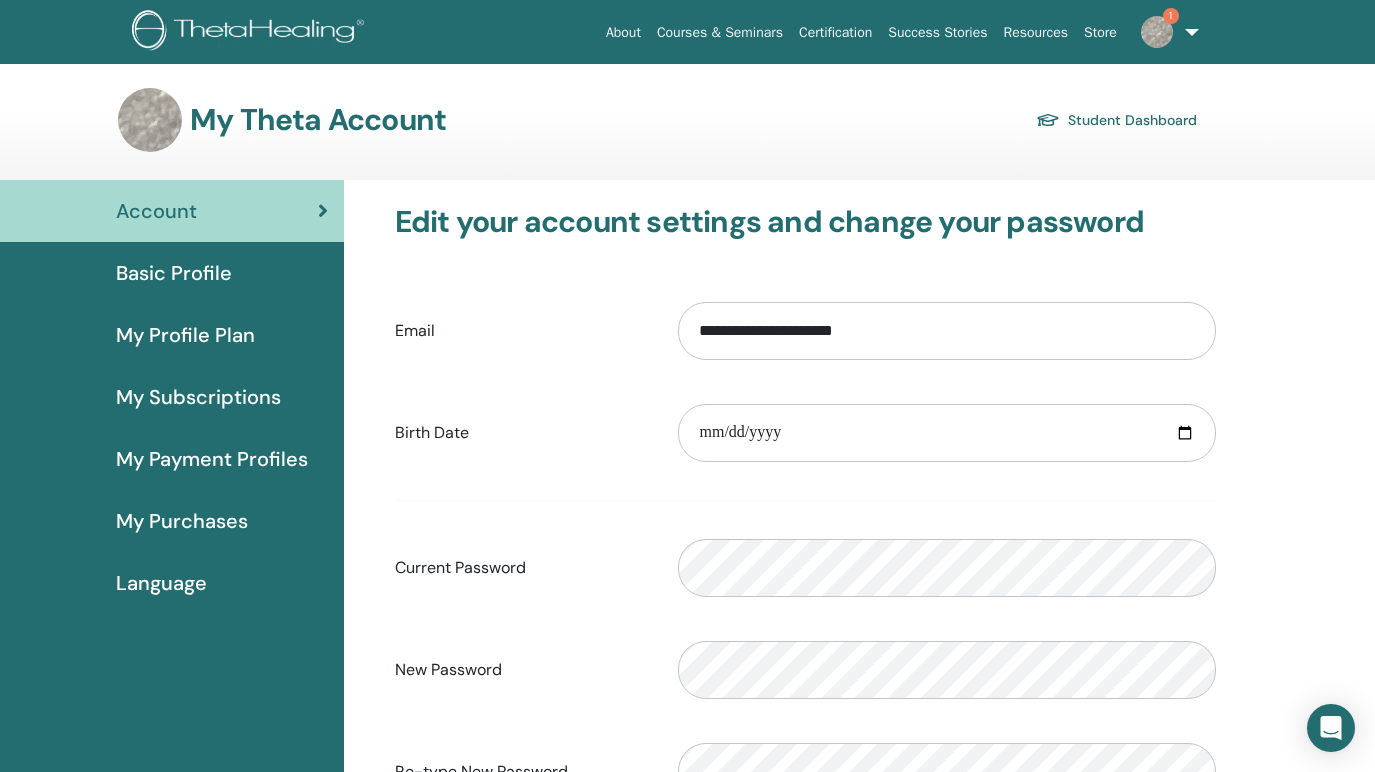 scroll, scrollTop: 0, scrollLeft: 0, axis: both 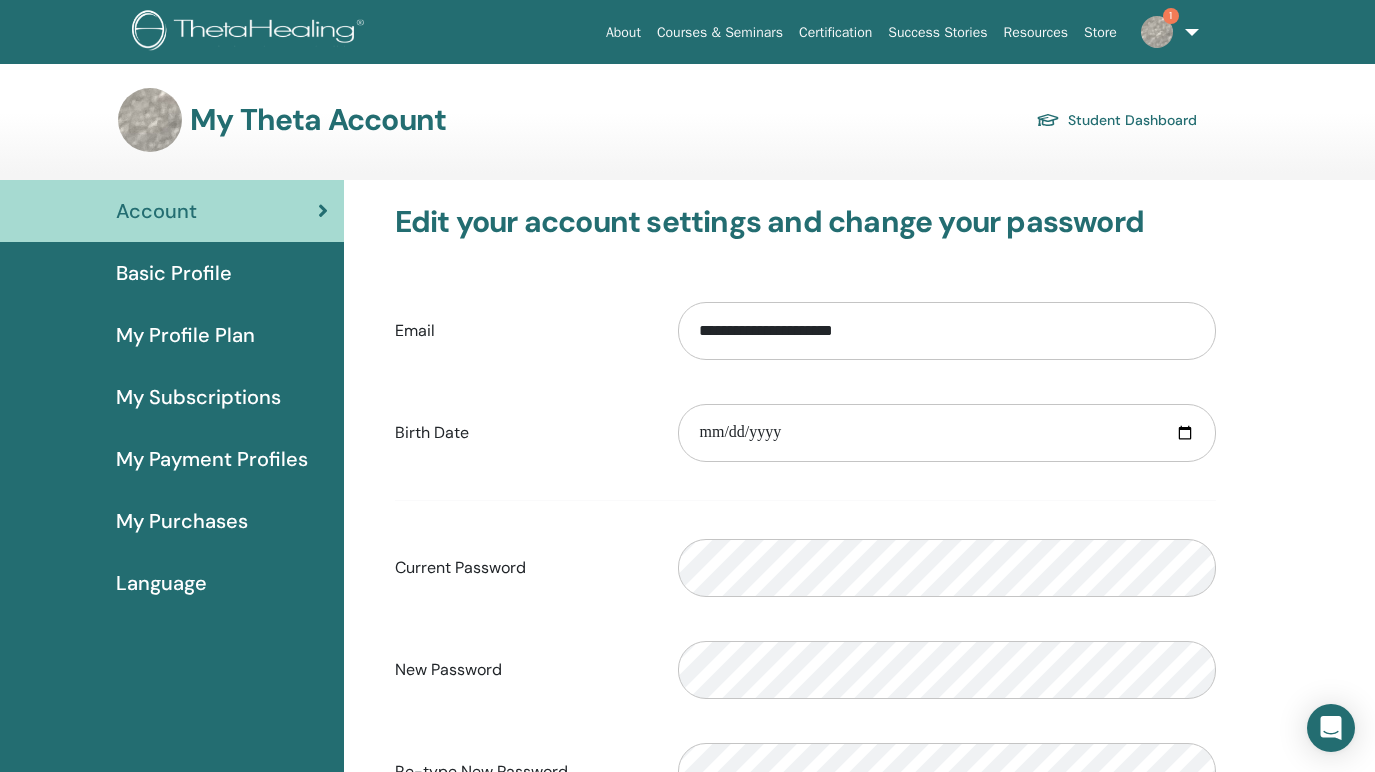 click on "Basic Profile" at bounding box center (174, 273) 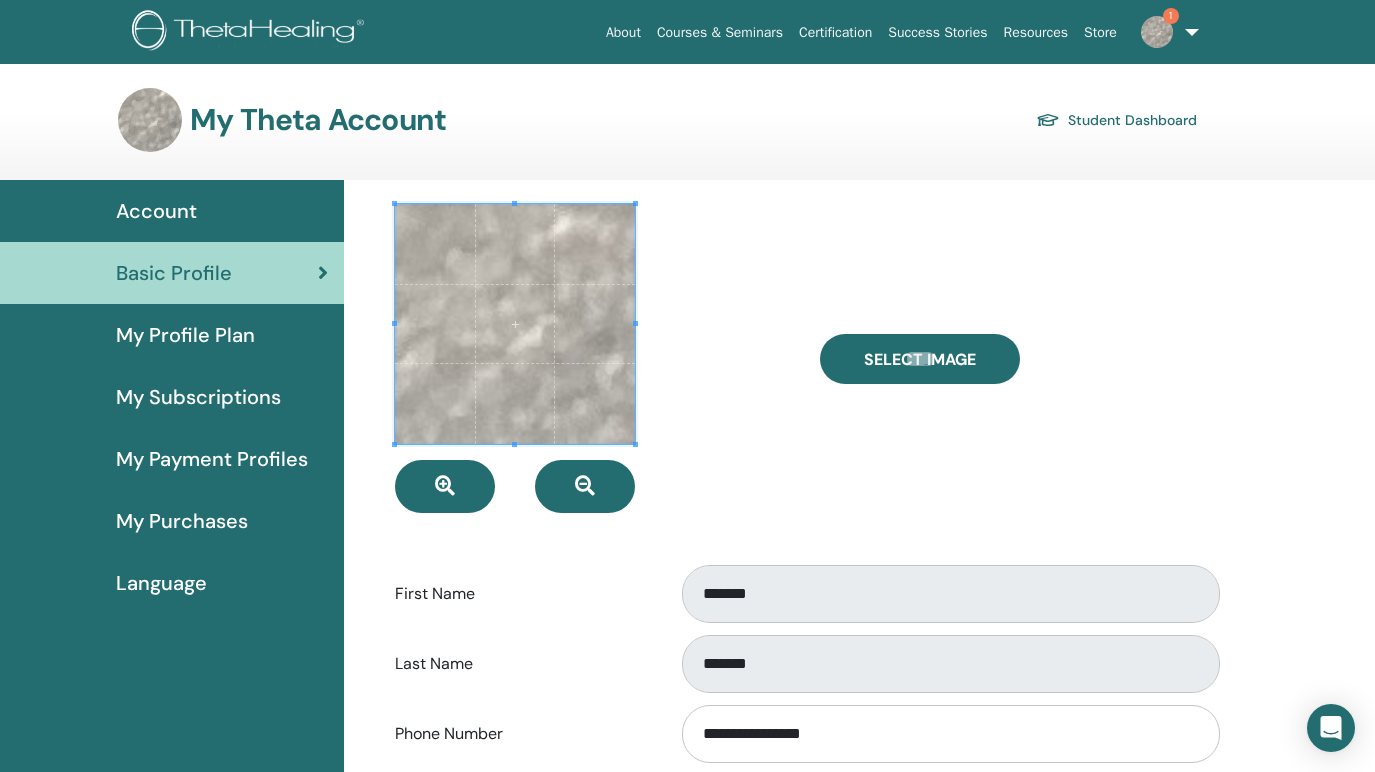 scroll, scrollTop: 0, scrollLeft: 0, axis: both 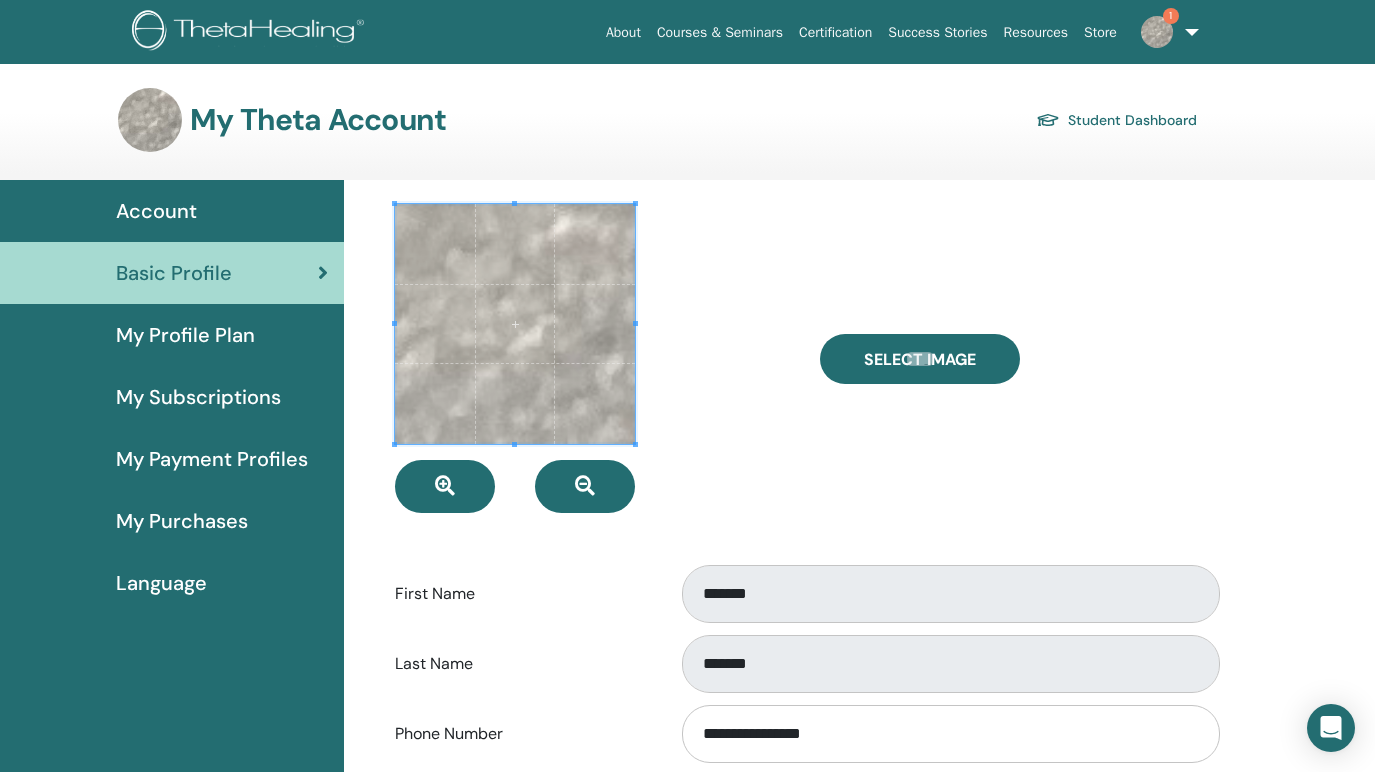 click at bounding box center [515, 324] 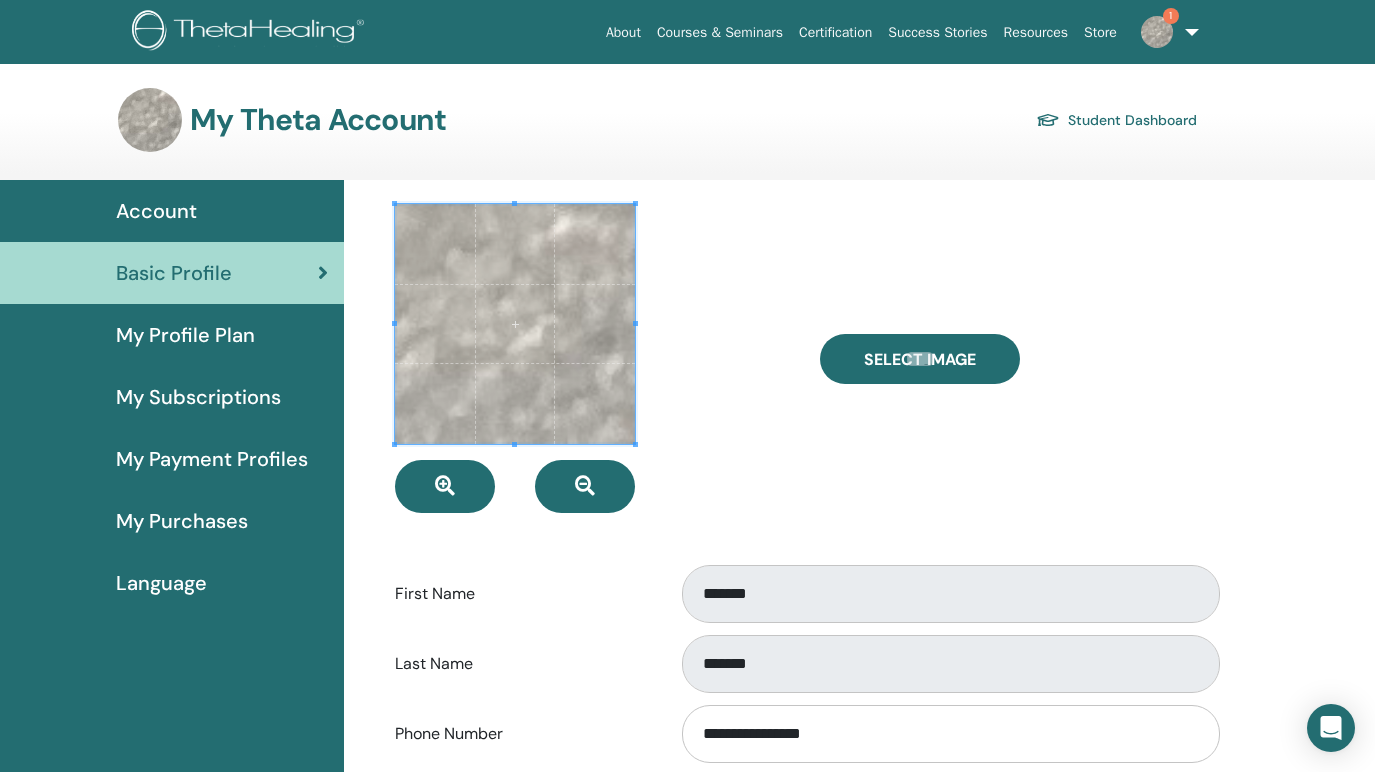 click at bounding box center (515, 324) 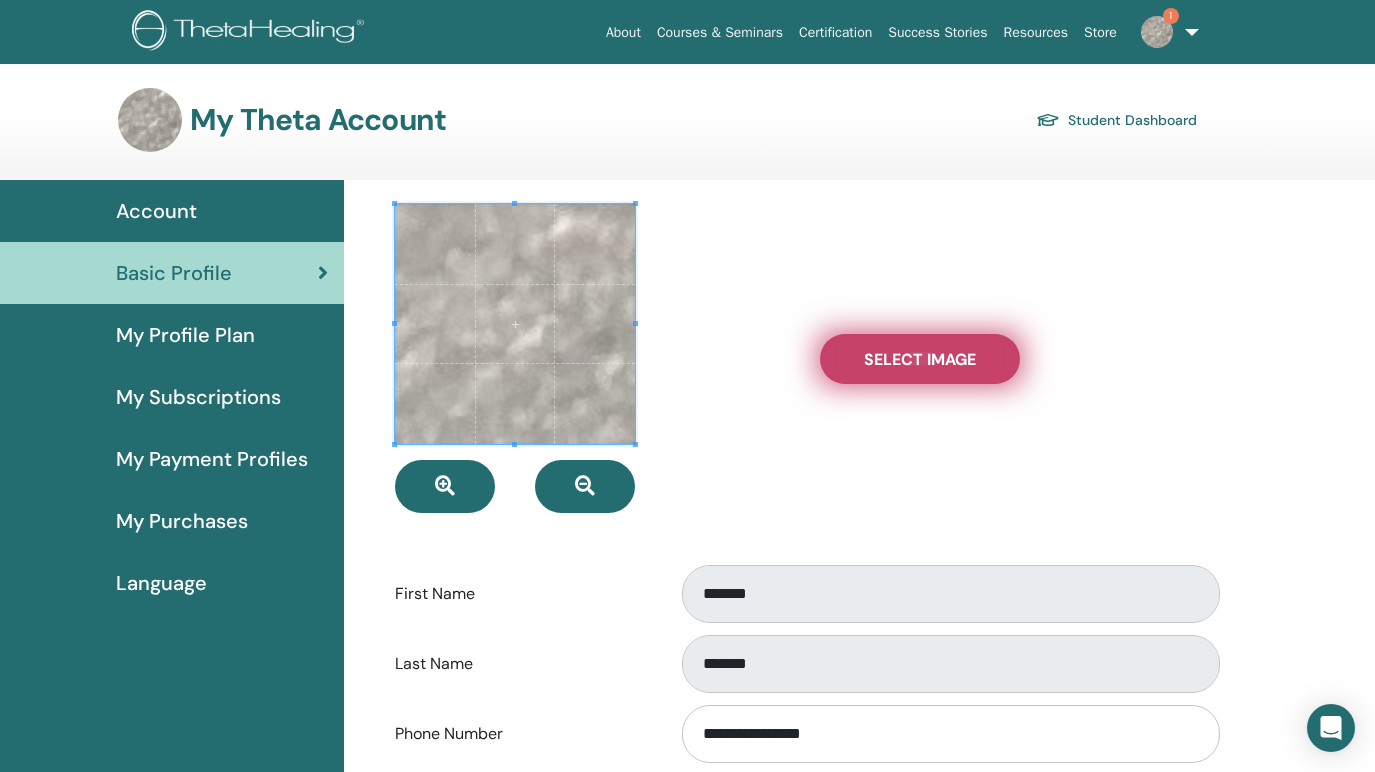 click on "Select Image" at bounding box center (920, 359) 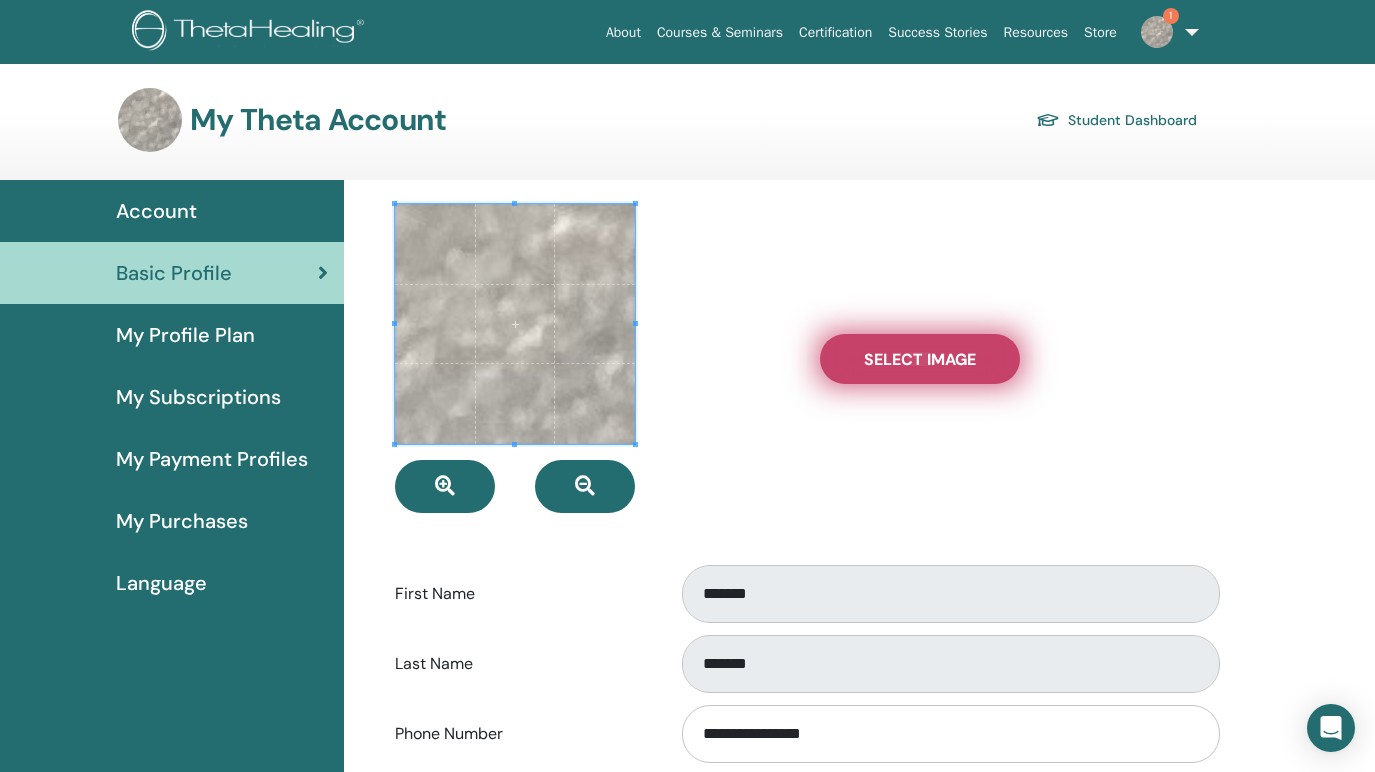 type on "**********" 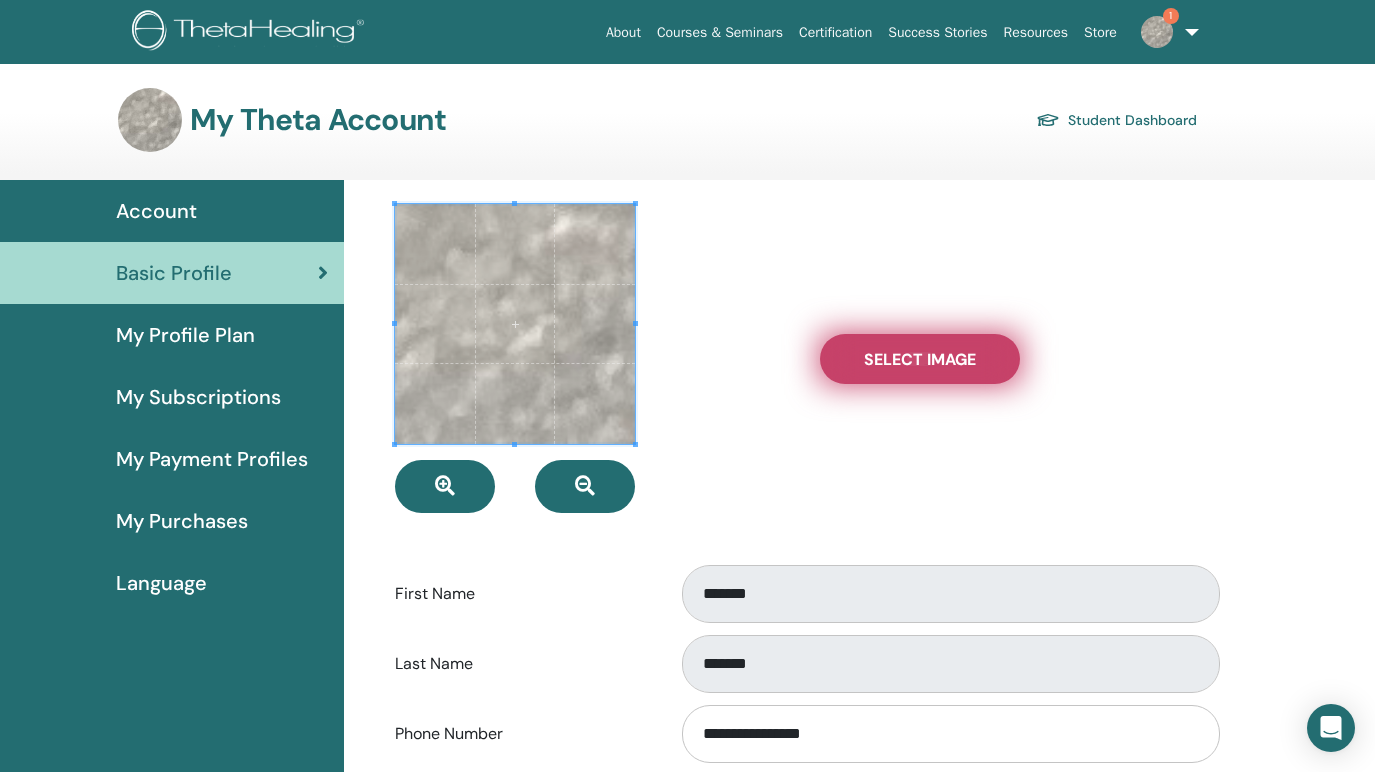 type 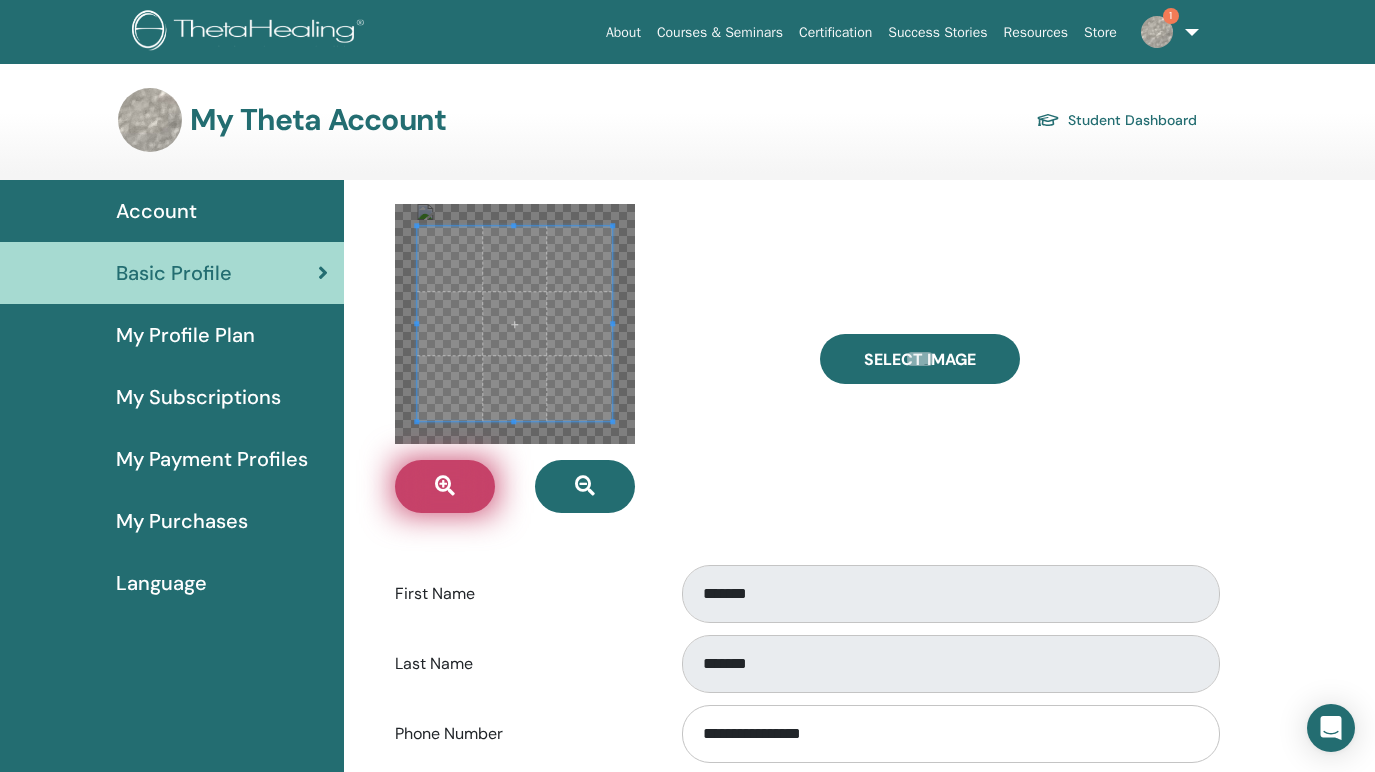 click at bounding box center [445, 486] 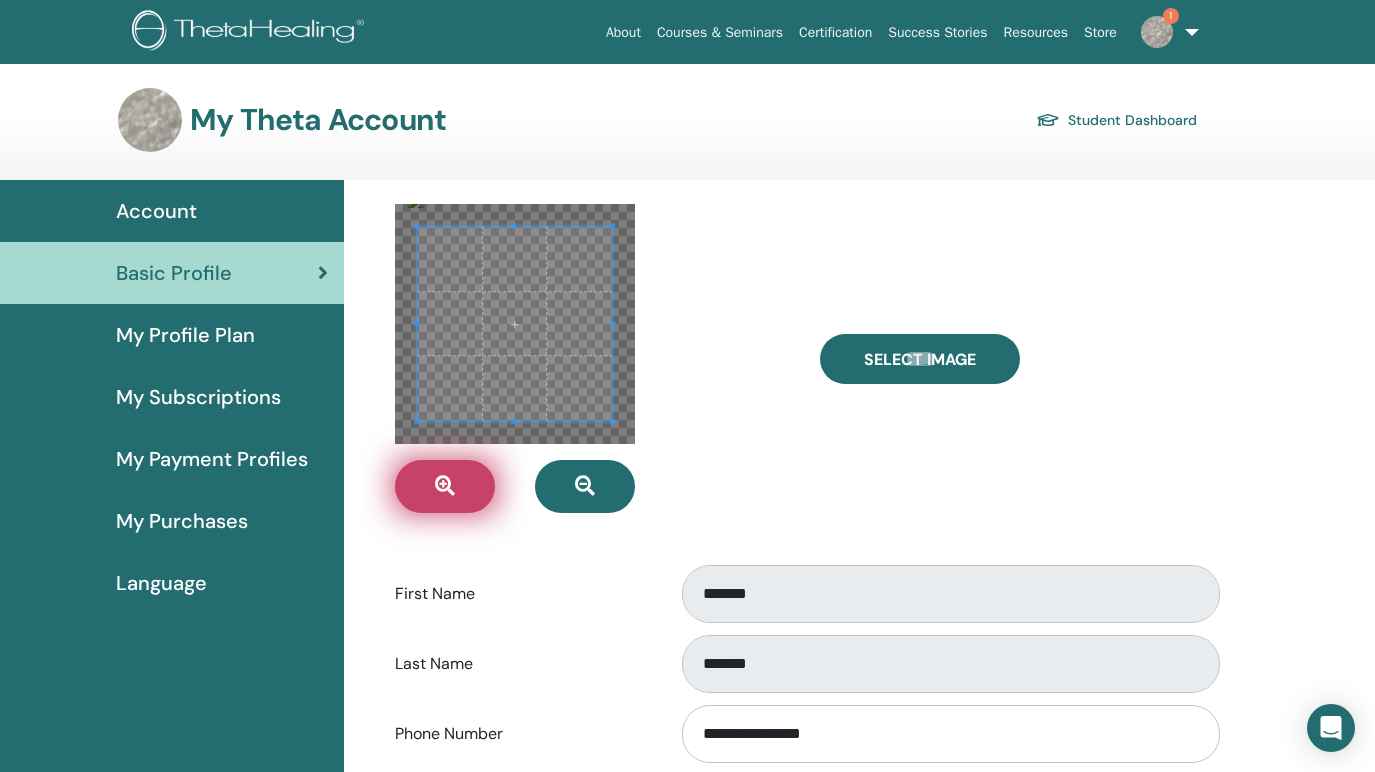 click at bounding box center (445, 486) 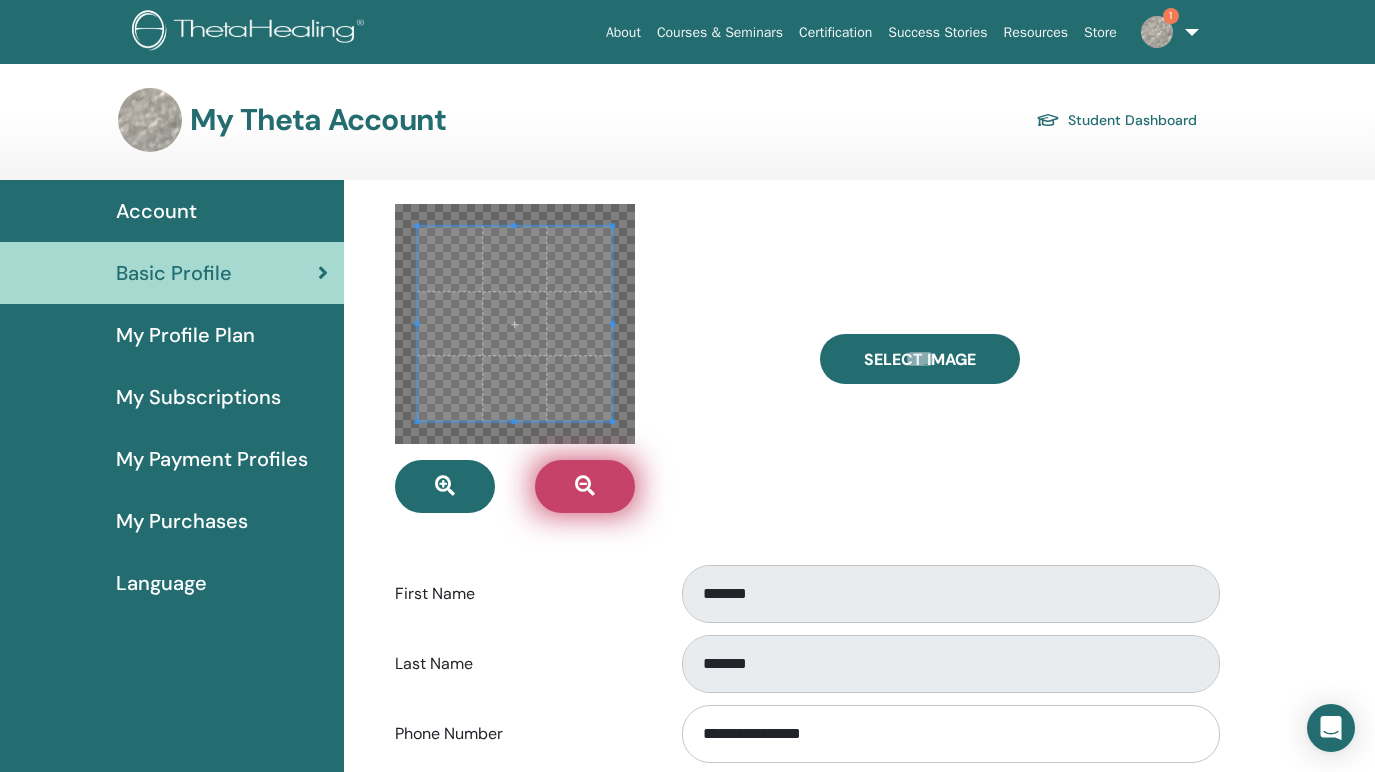click at bounding box center [585, 486] 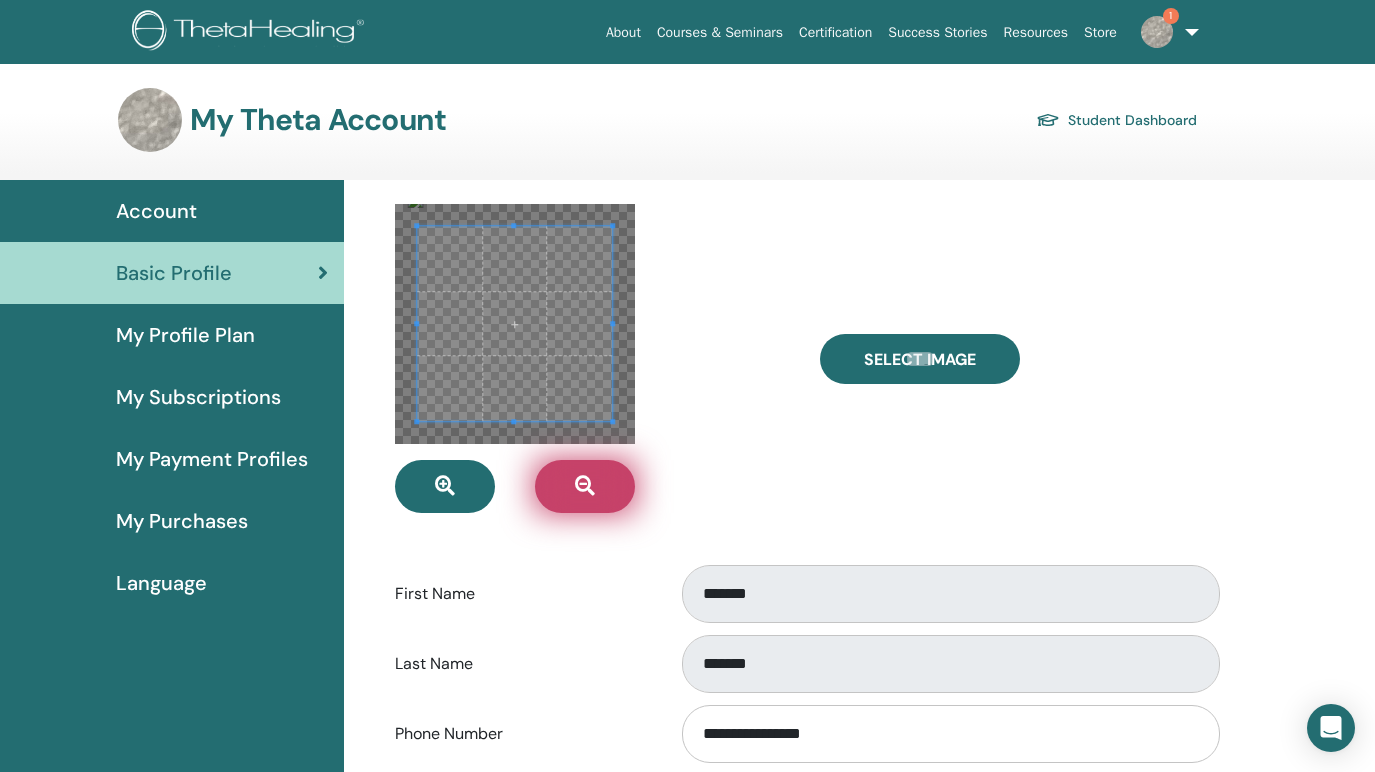click at bounding box center (585, 486) 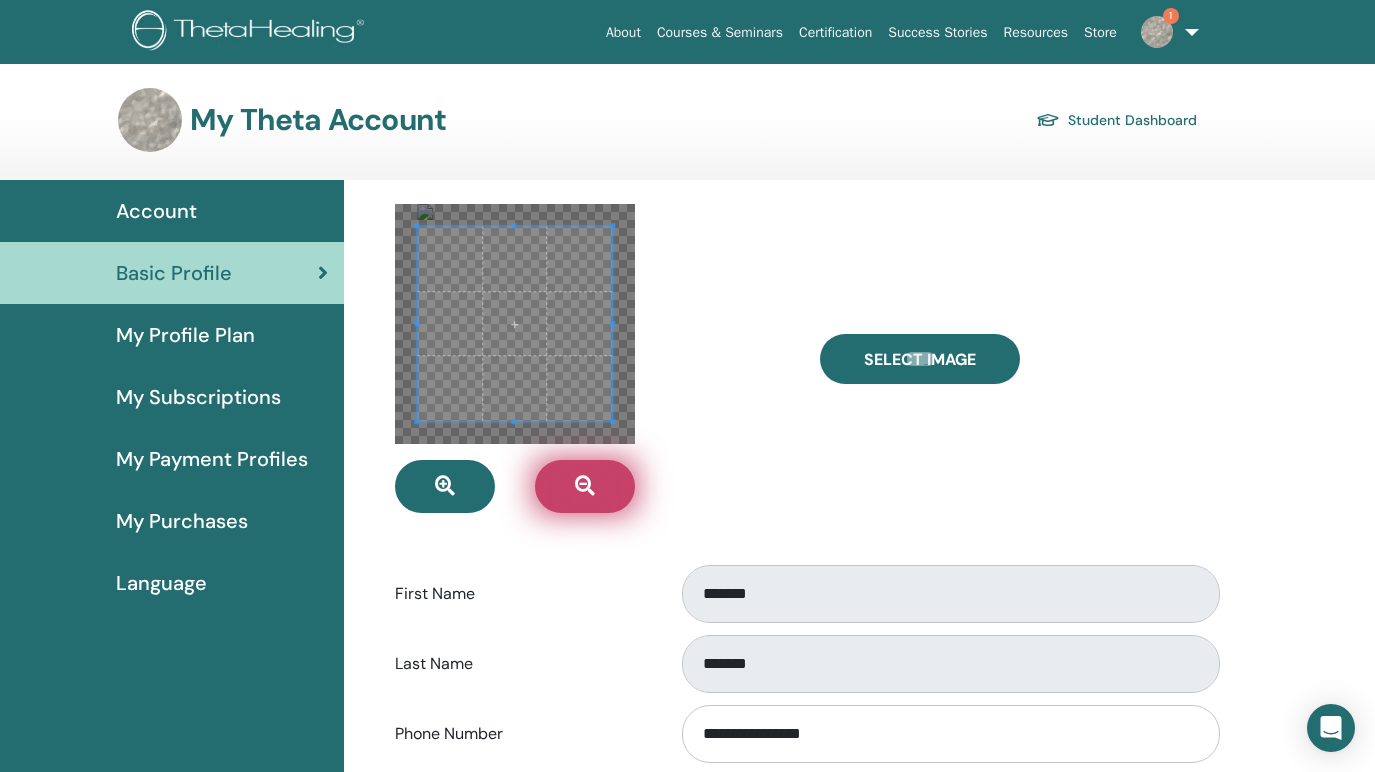 click at bounding box center [585, 486] 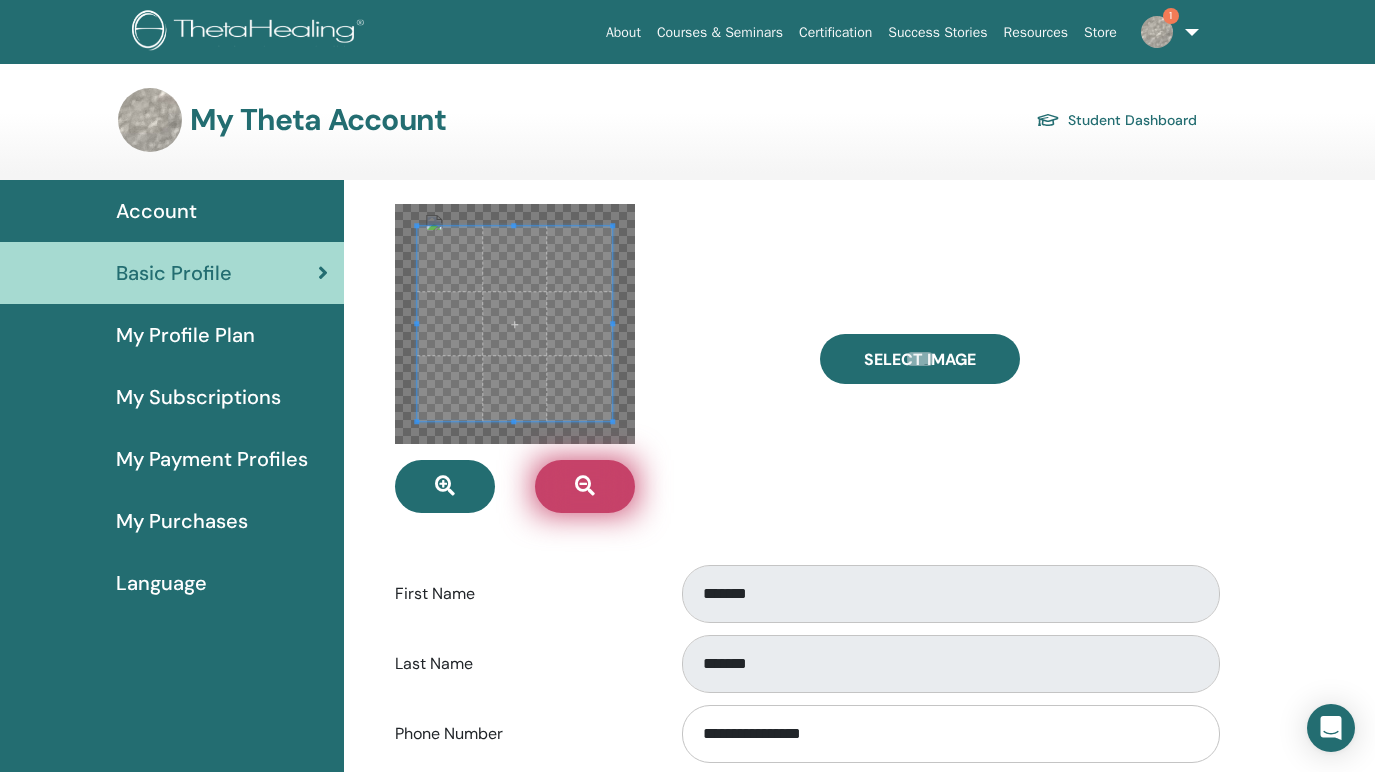 click at bounding box center [585, 486] 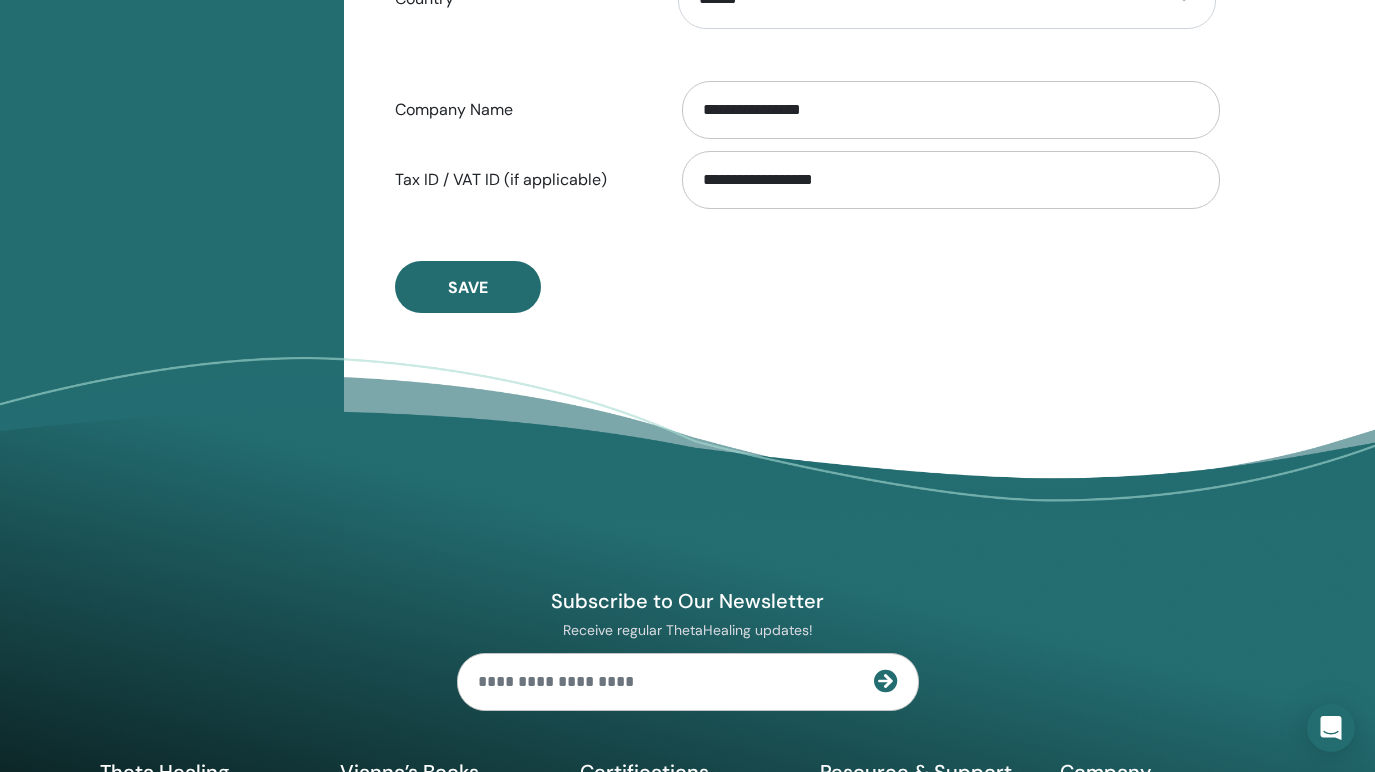 scroll, scrollTop: 1156, scrollLeft: 0, axis: vertical 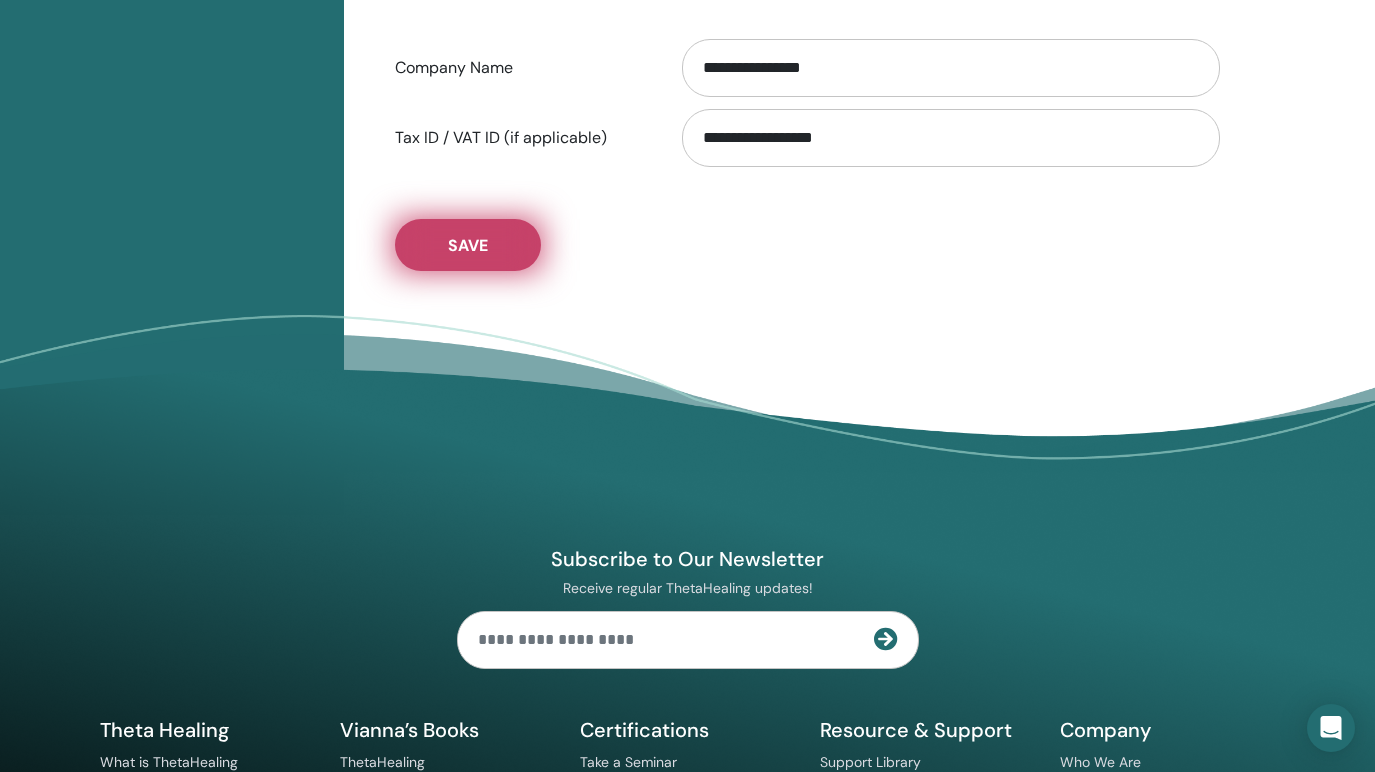 click on "Save" at bounding box center [468, 245] 